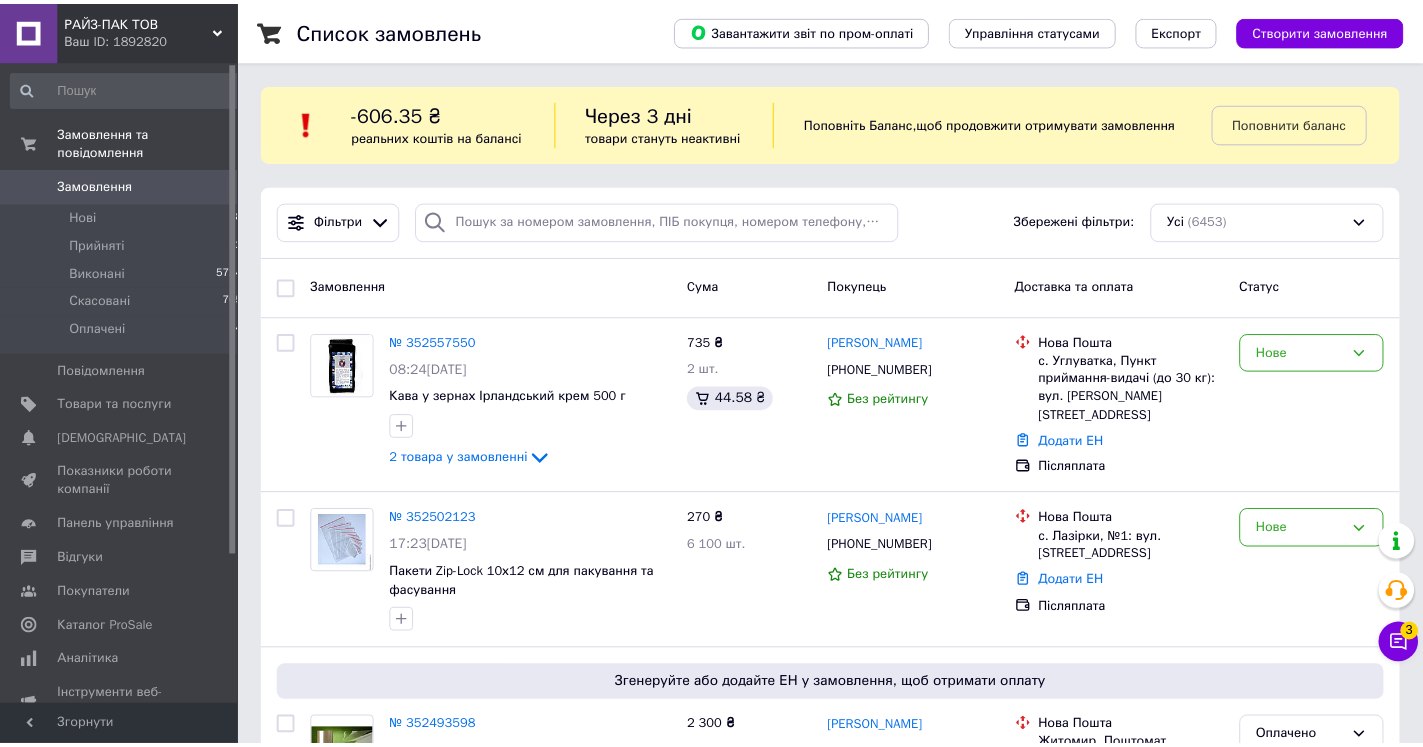 scroll, scrollTop: 0, scrollLeft: 0, axis: both 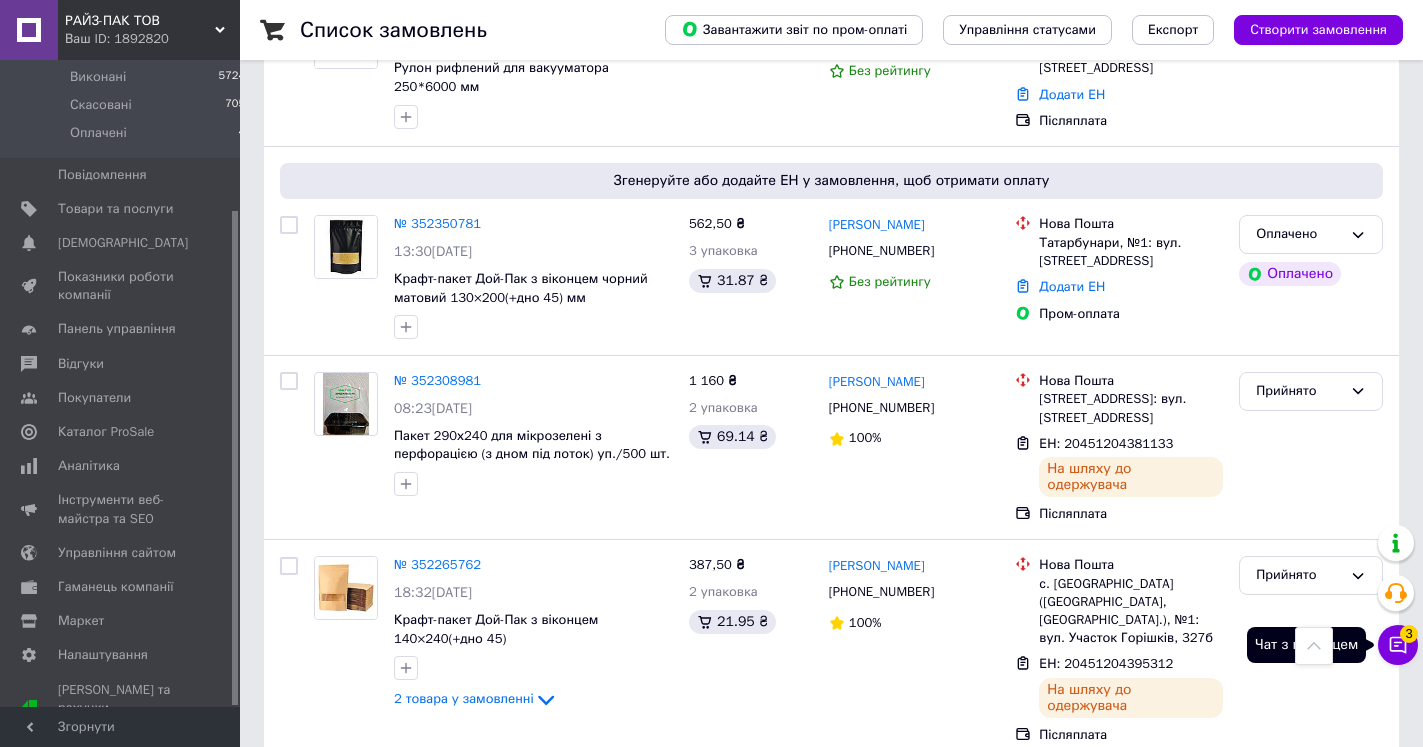 click 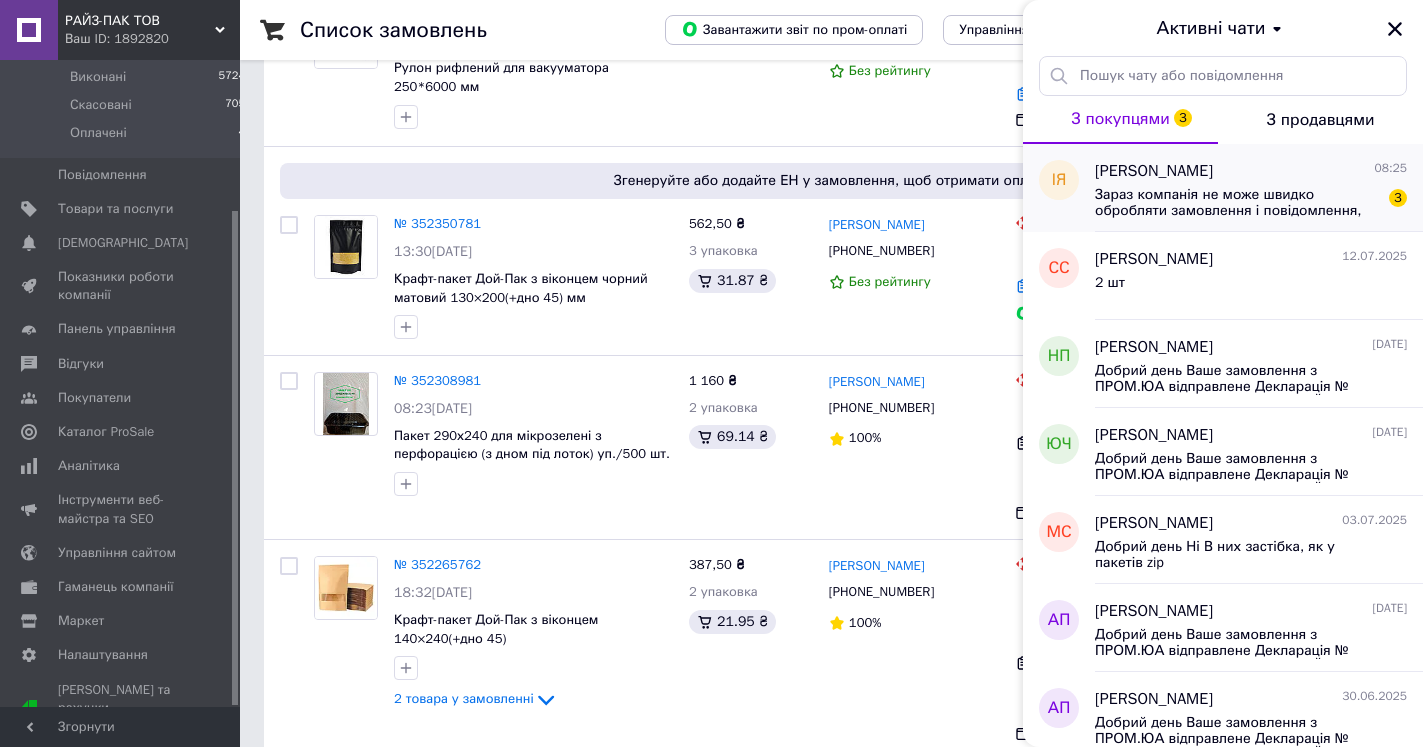 click on "[PERSON_NAME] 08:25 Зараз компанія не може швидко обробляти замовлення і повідомлення,
тому що сьогодні вихідний. Ваше замовлення буде оброблено у найближчий роабочий день. 3" at bounding box center (1259, 188) 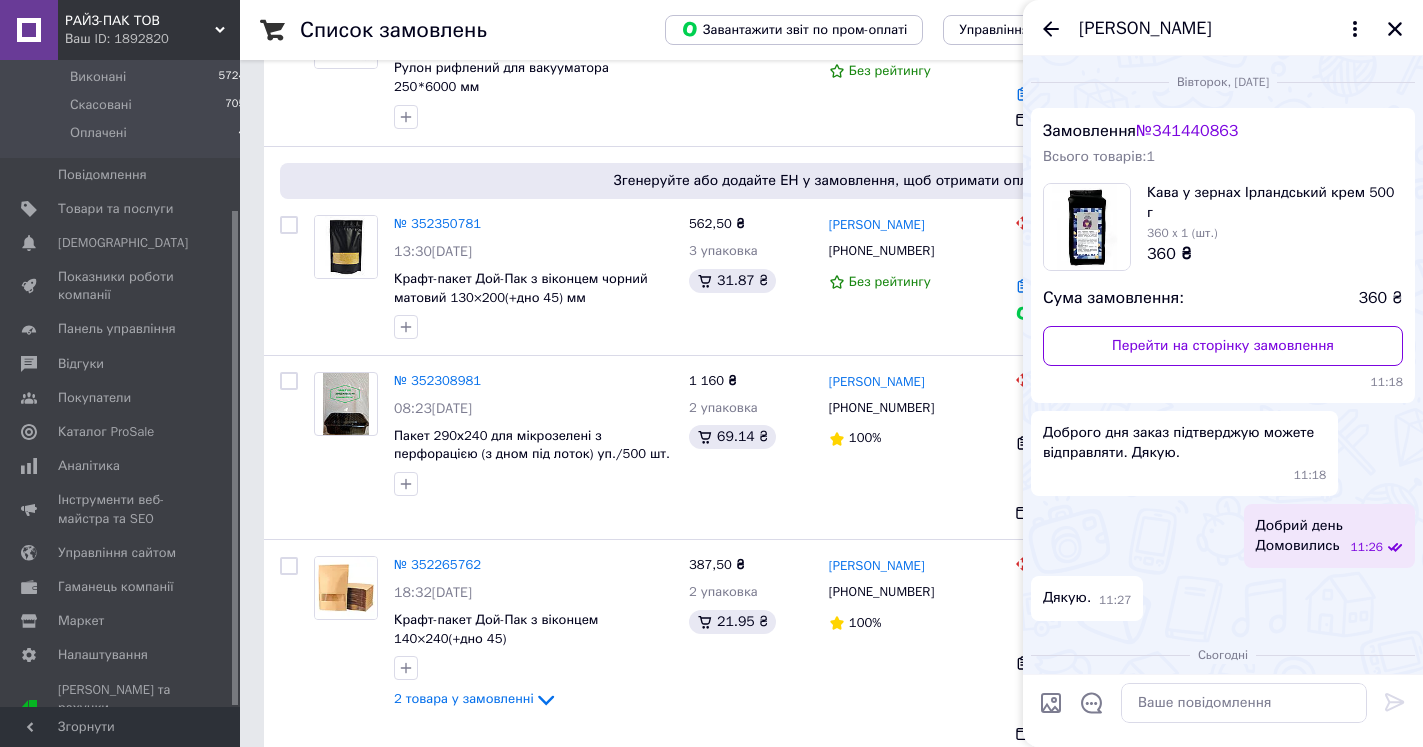 scroll, scrollTop: 630, scrollLeft: 0, axis: vertical 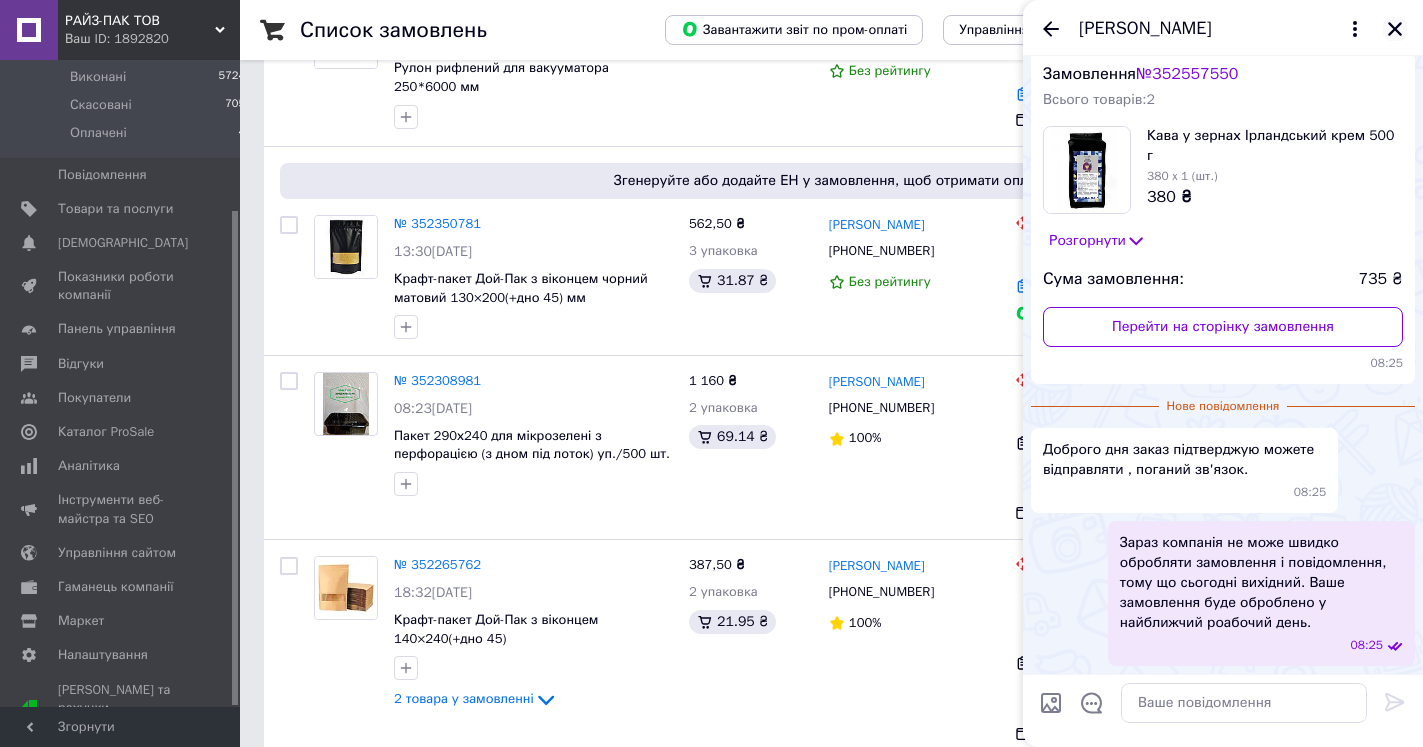 click 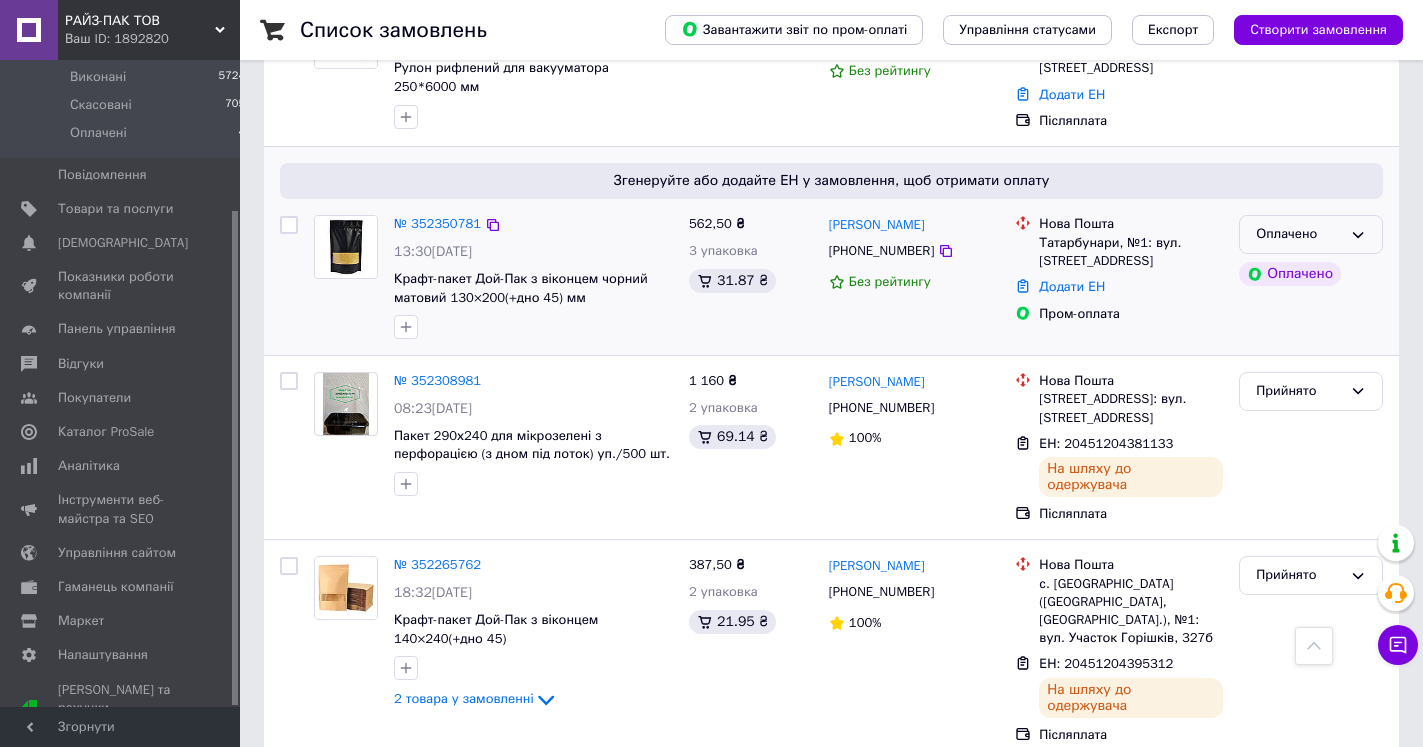 click on "Оплачено" at bounding box center (1311, 234) 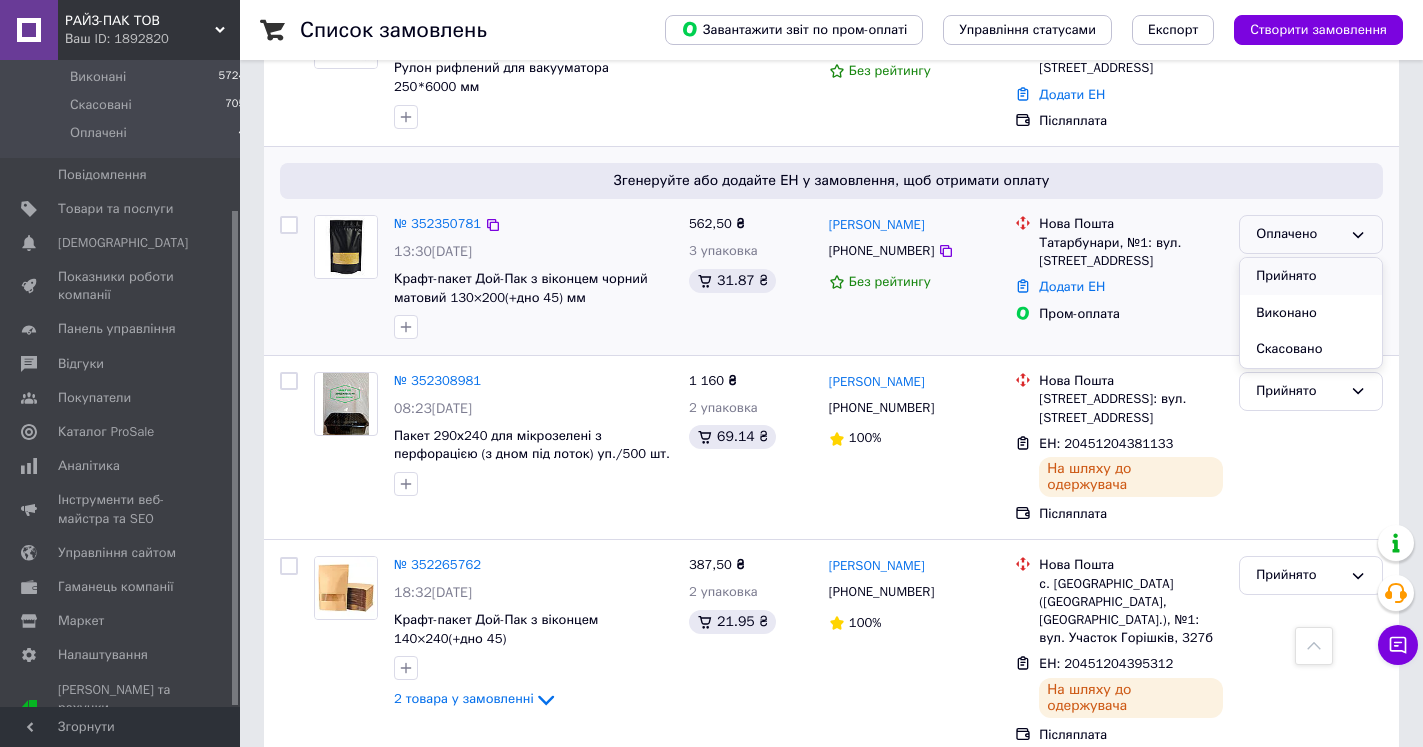 click on "Прийнято" at bounding box center (1311, 276) 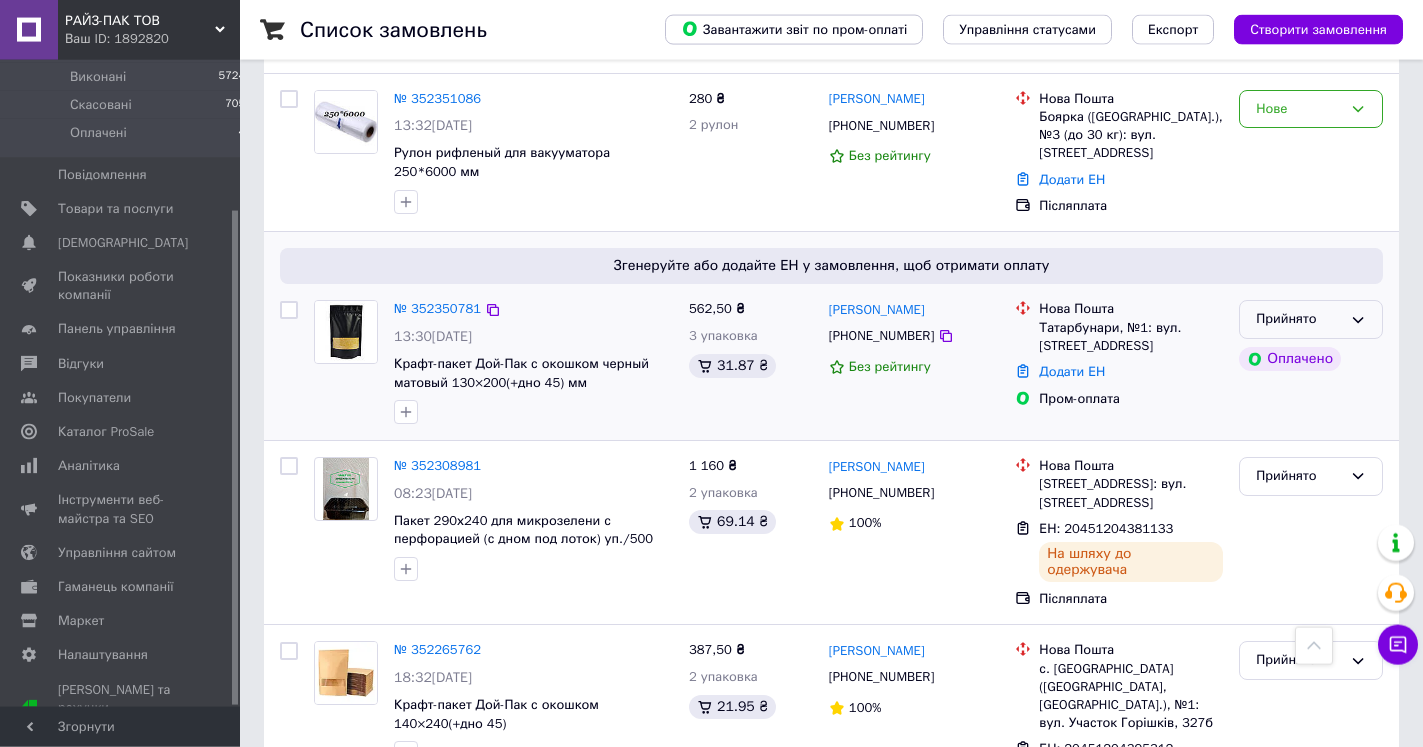 scroll, scrollTop: 2040, scrollLeft: 0, axis: vertical 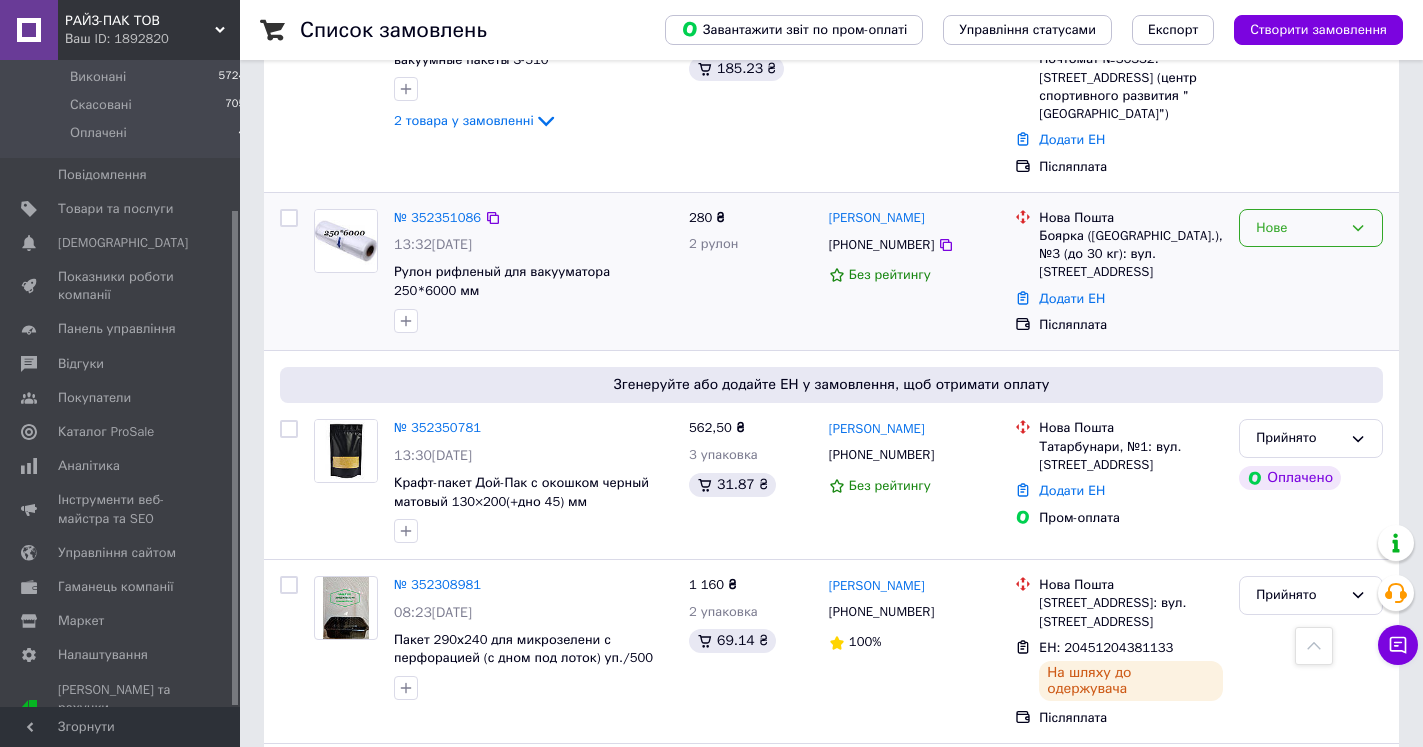 click 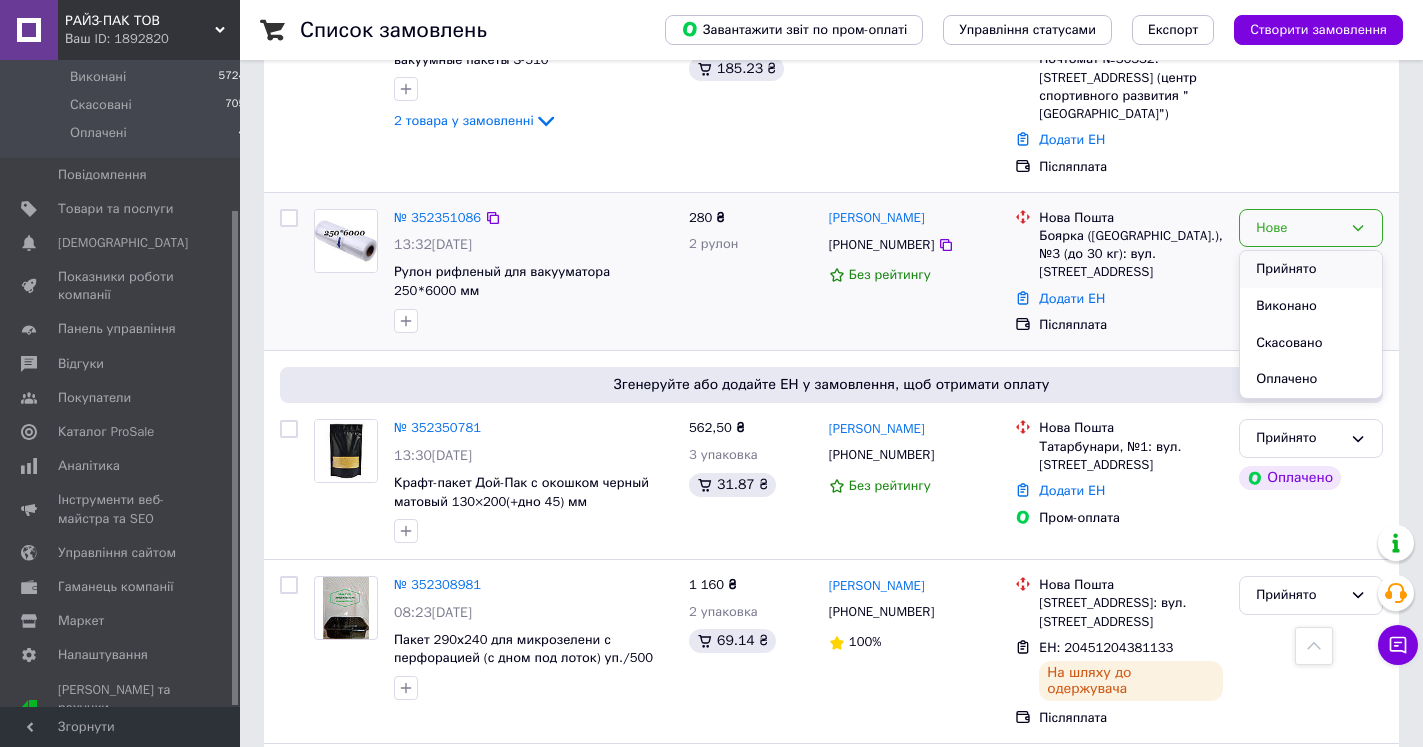 click on "Прийнято" at bounding box center (1311, 269) 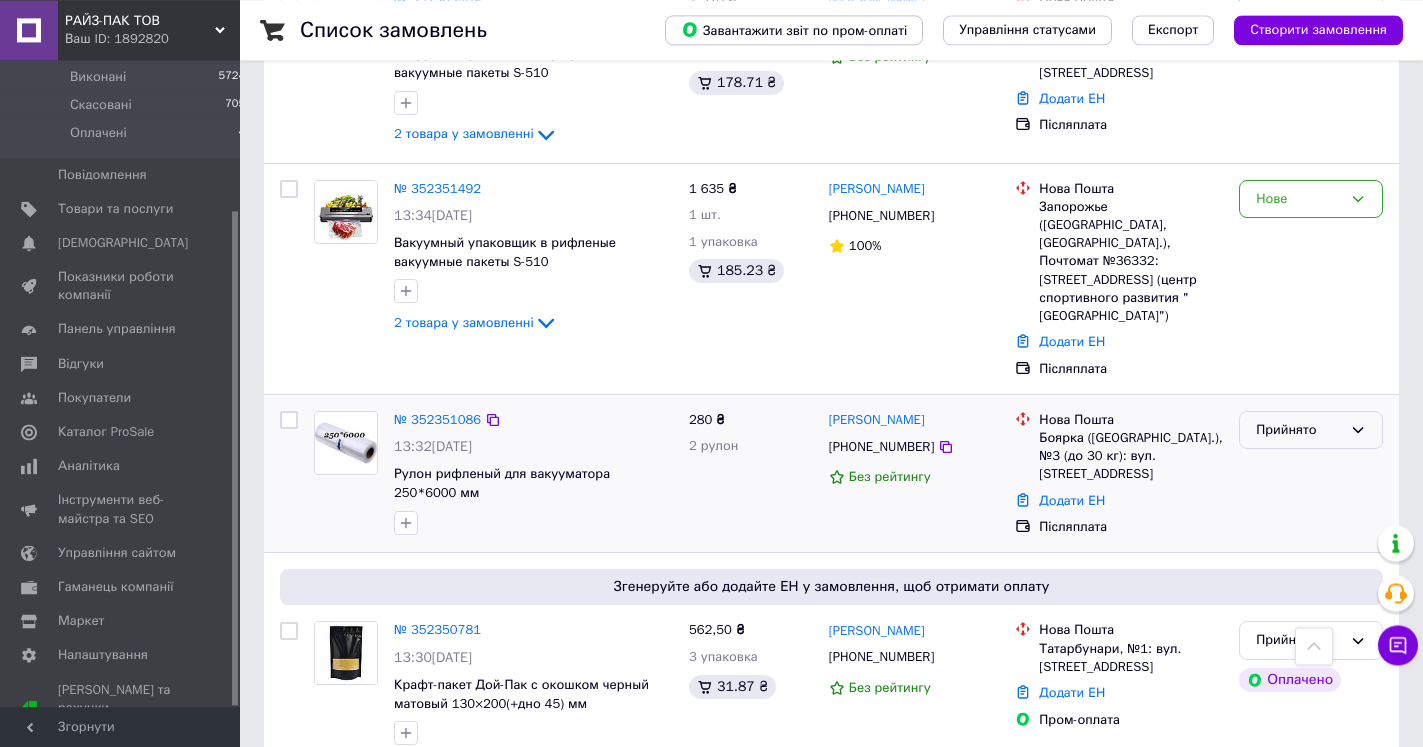 scroll, scrollTop: 1836, scrollLeft: 0, axis: vertical 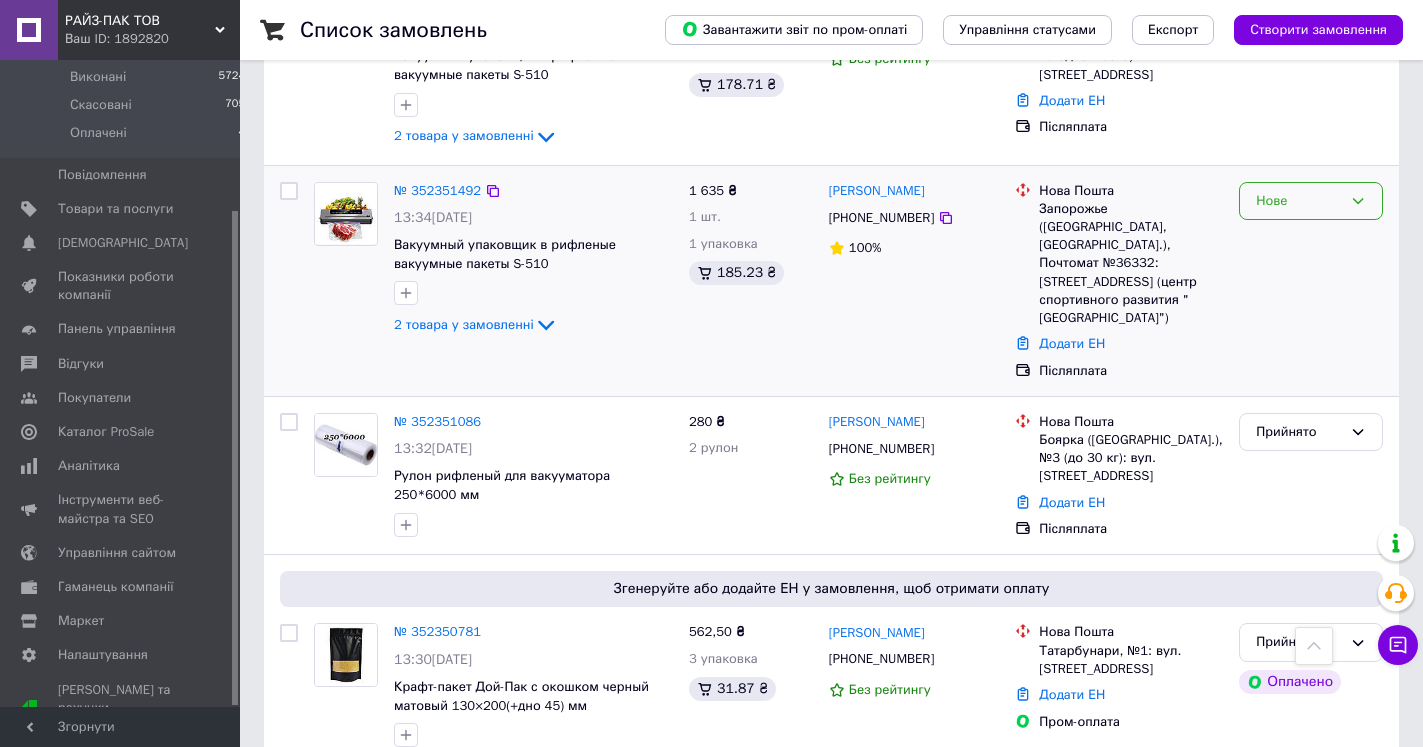 click 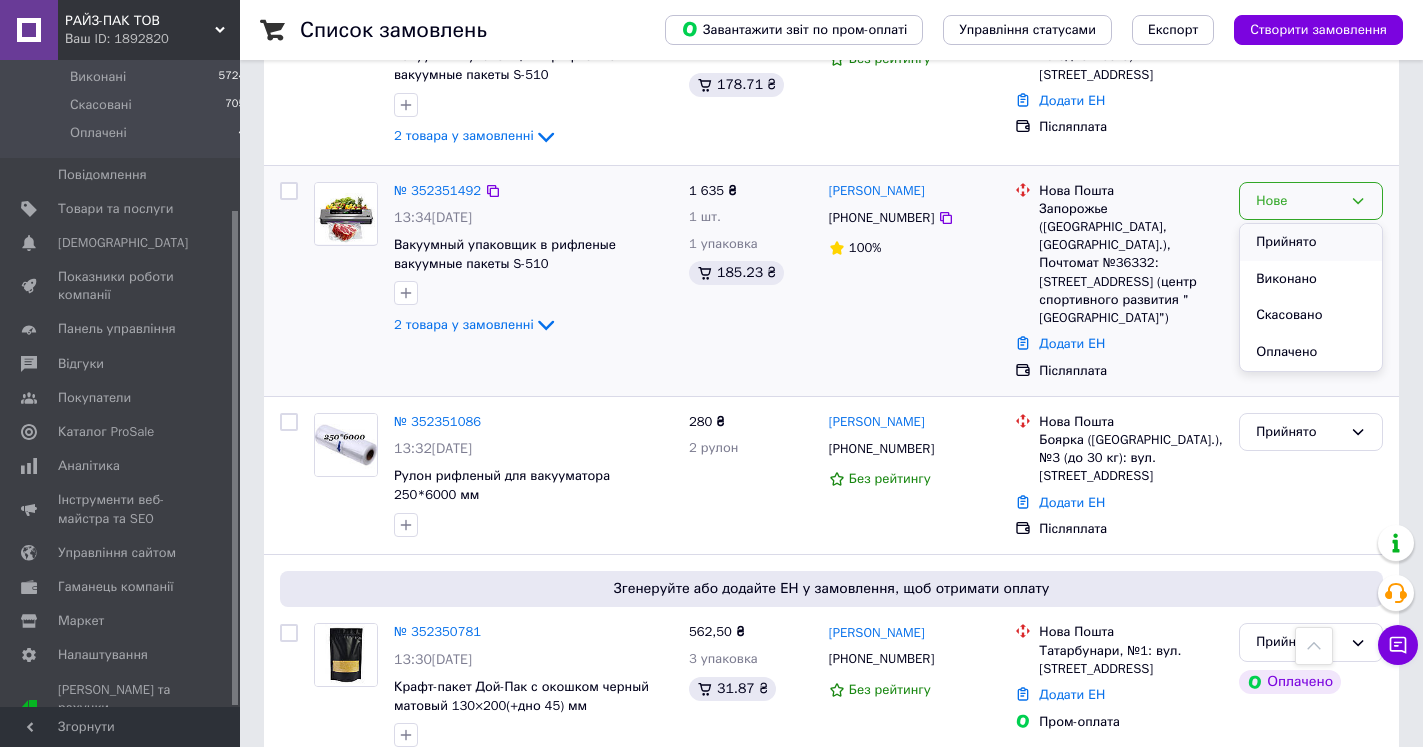 click on "Прийнято" at bounding box center [1311, 242] 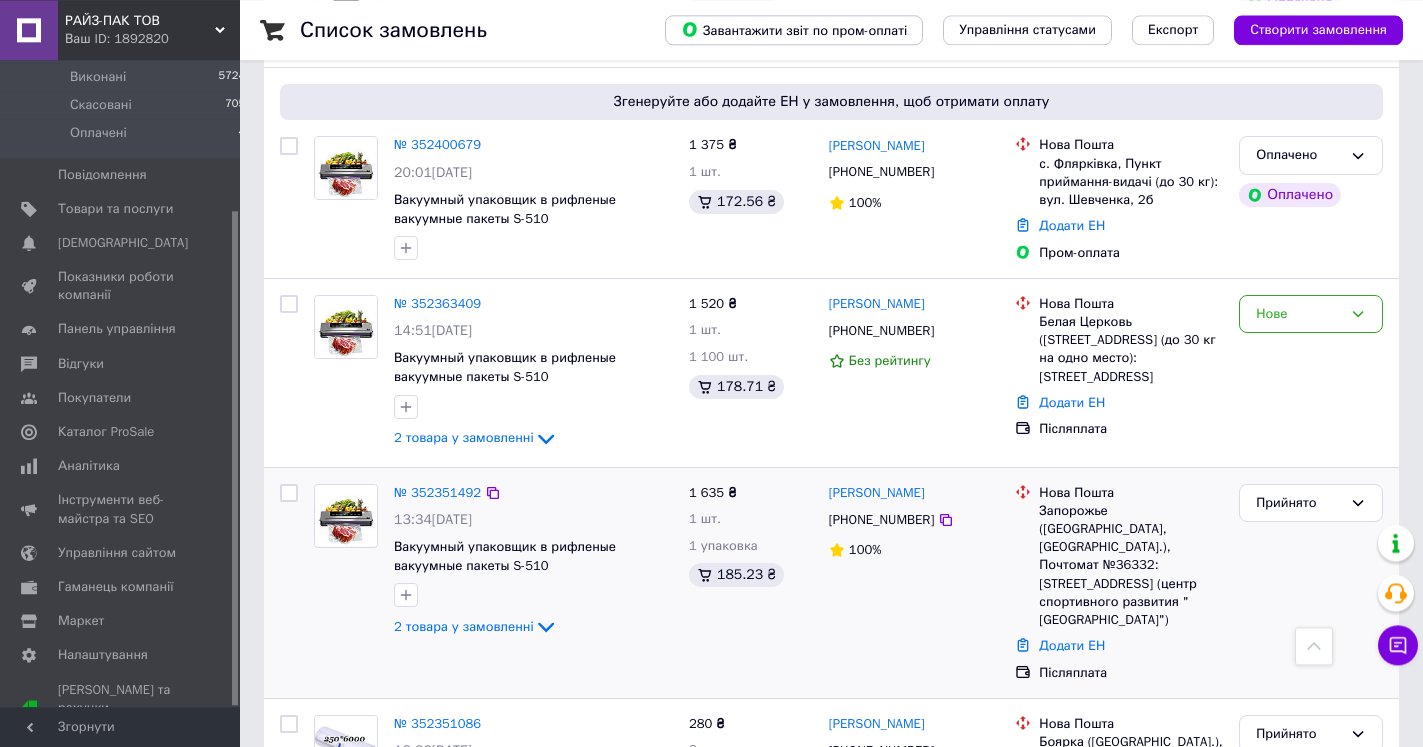 scroll, scrollTop: 1530, scrollLeft: 0, axis: vertical 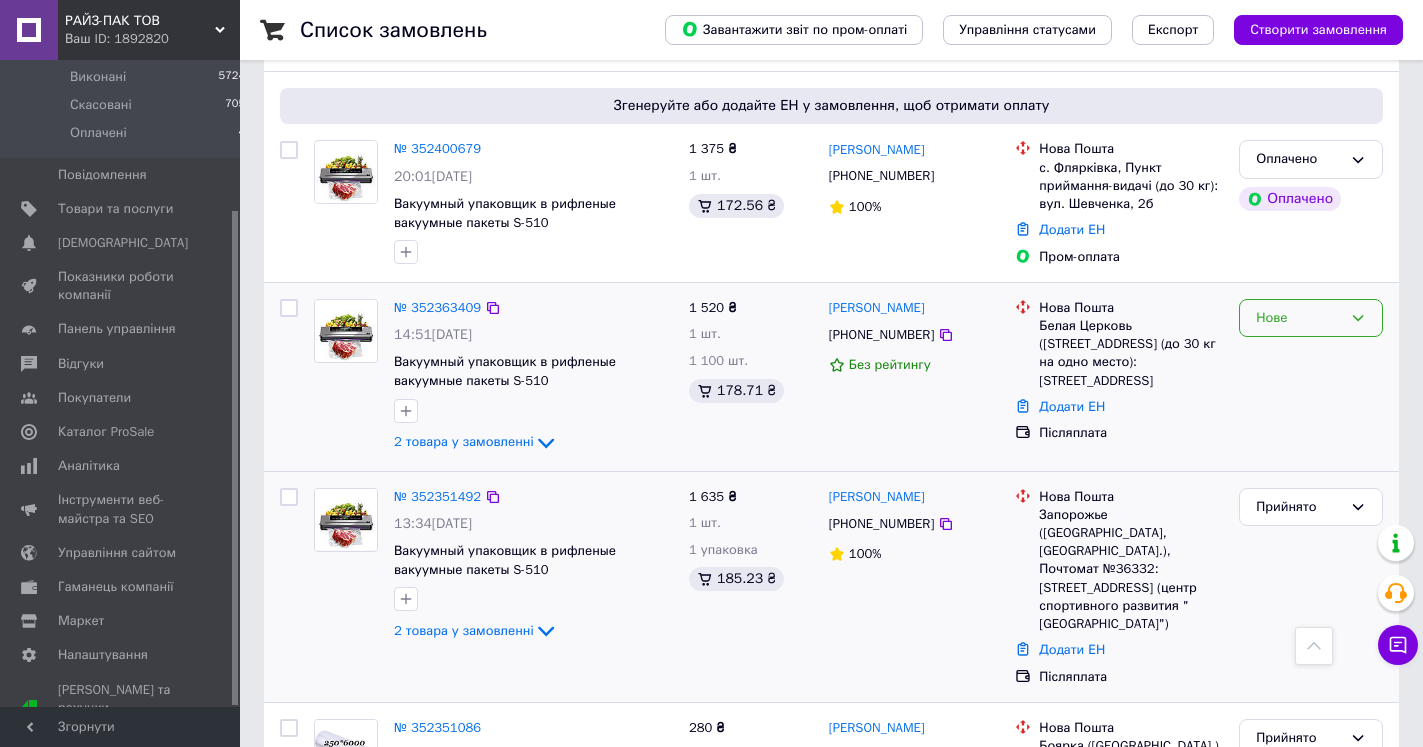 click 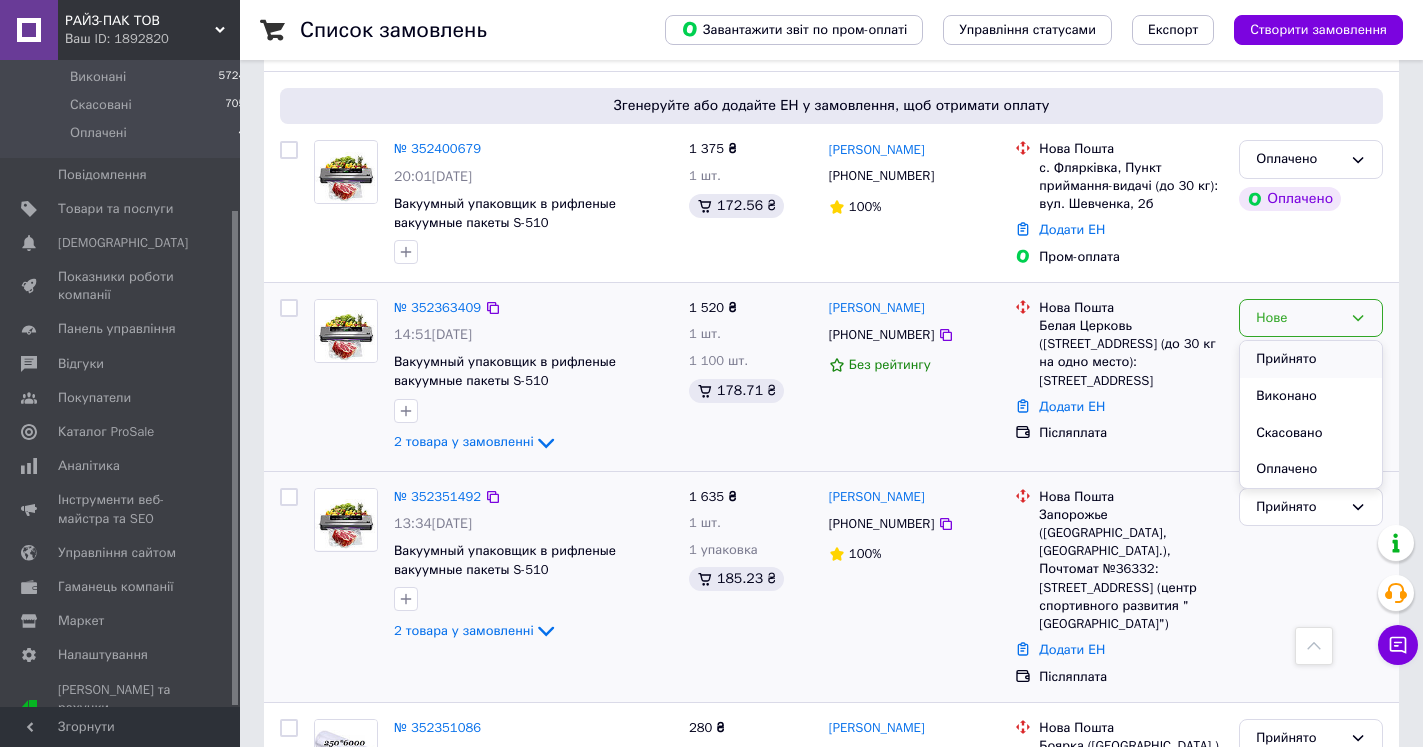 click on "Прийнято" at bounding box center [1311, 359] 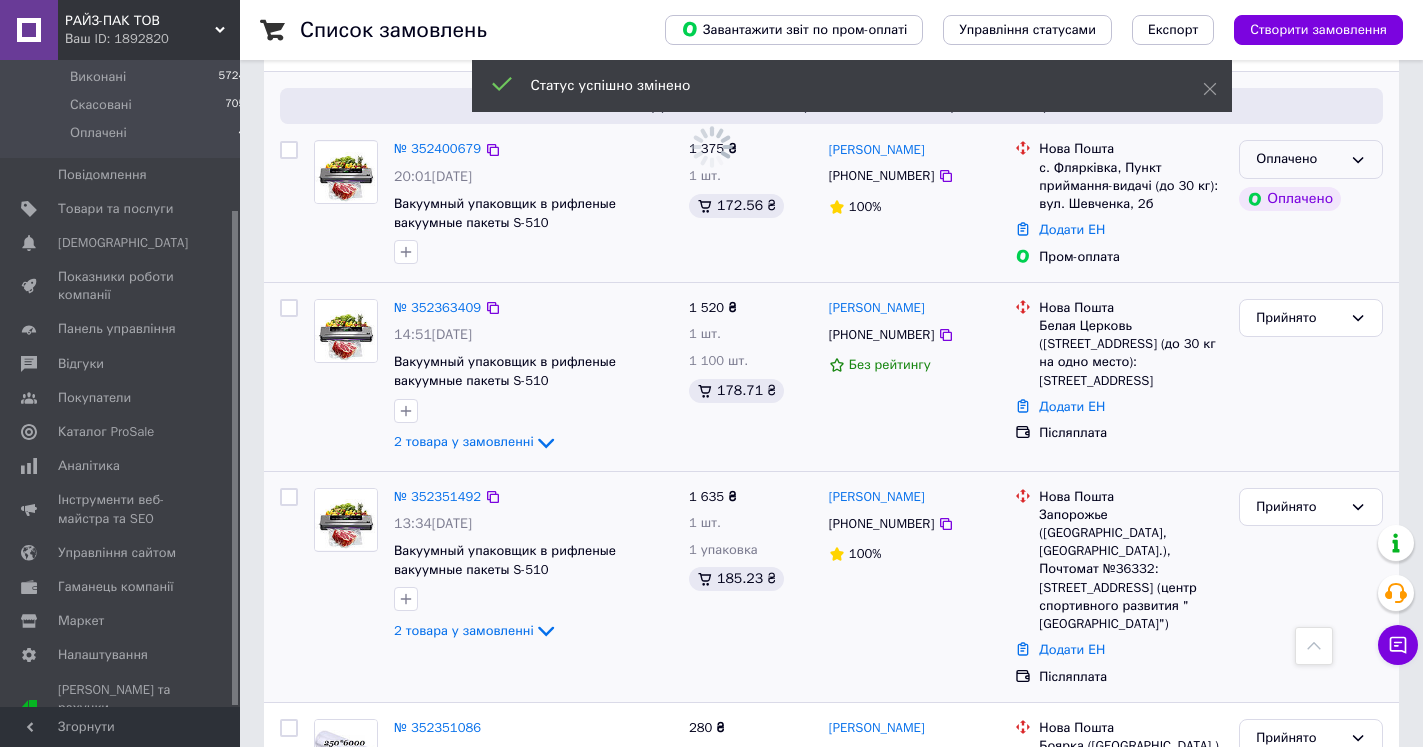 click 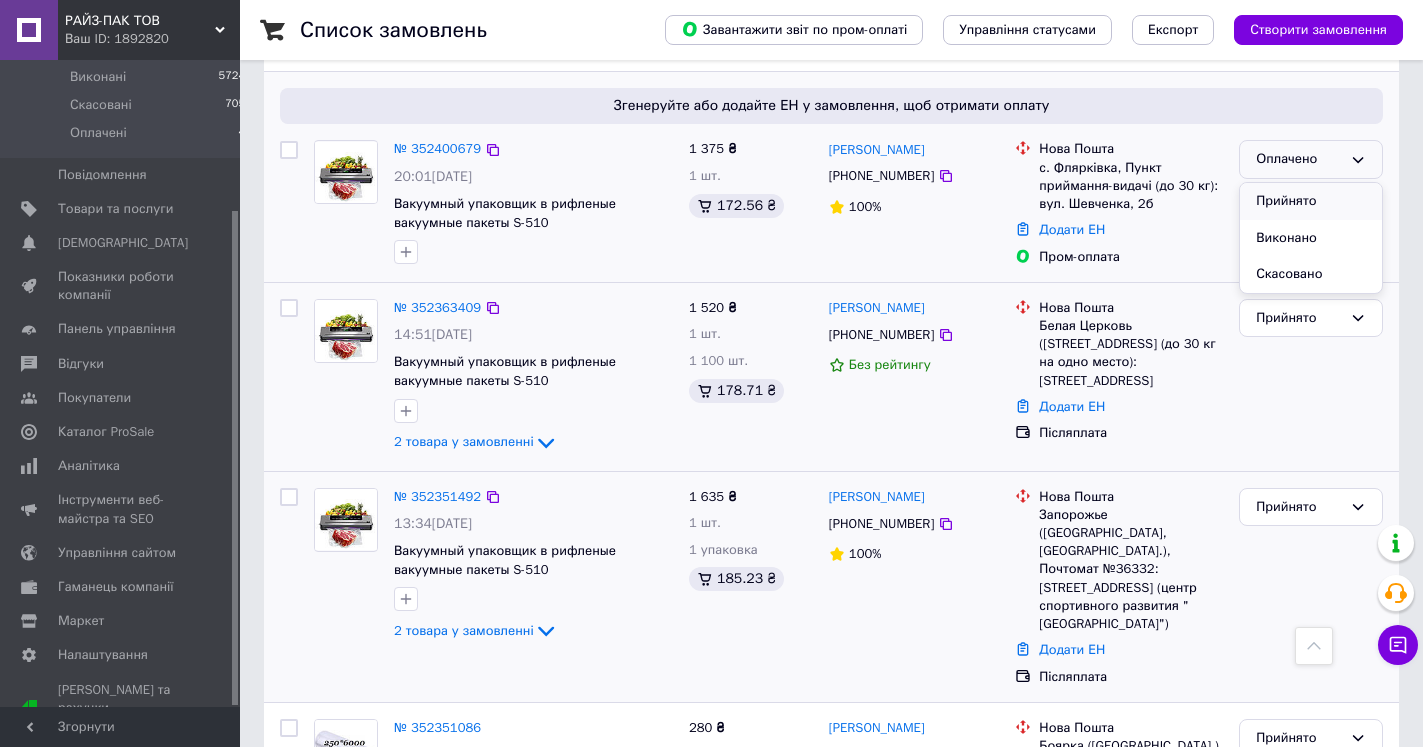 click on "Прийнято" at bounding box center [1311, 201] 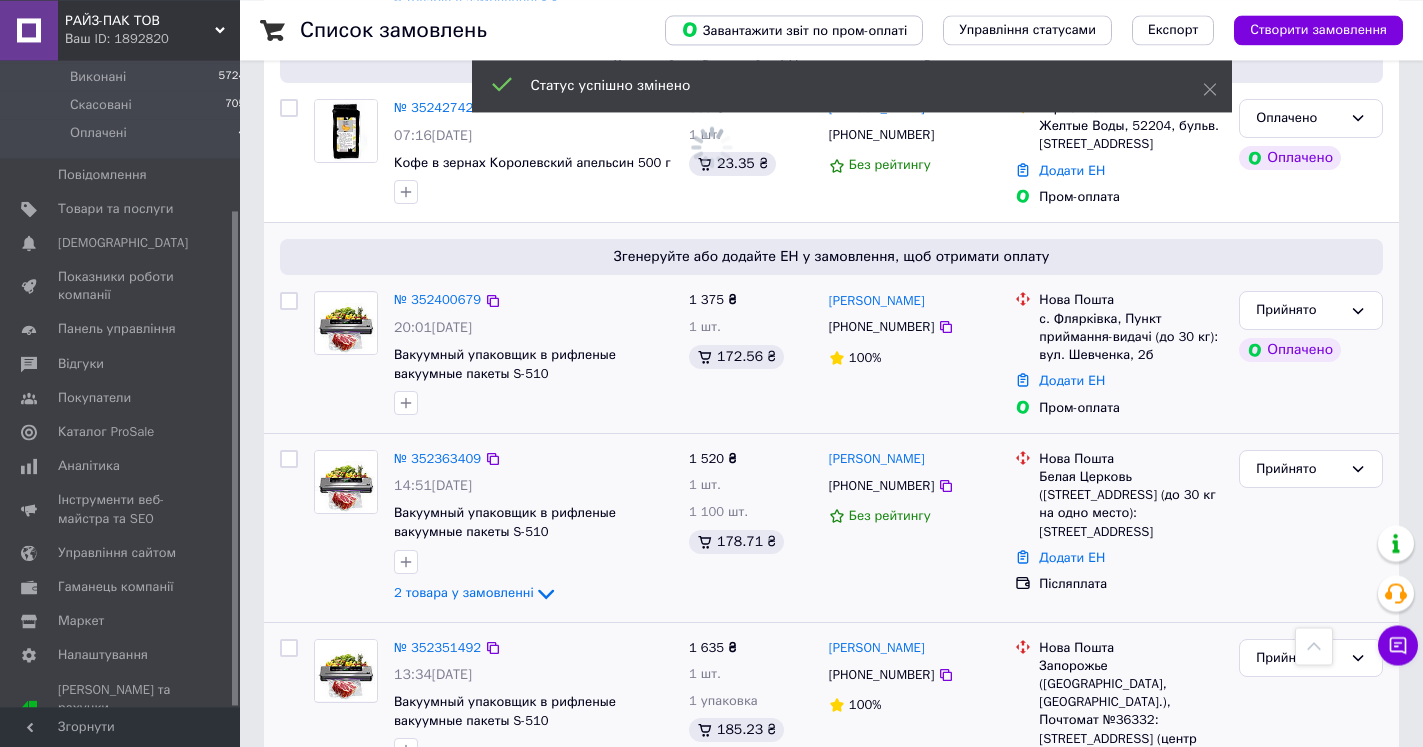 scroll, scrollTop: 1224, scrollLeft: 0, axis: vertical 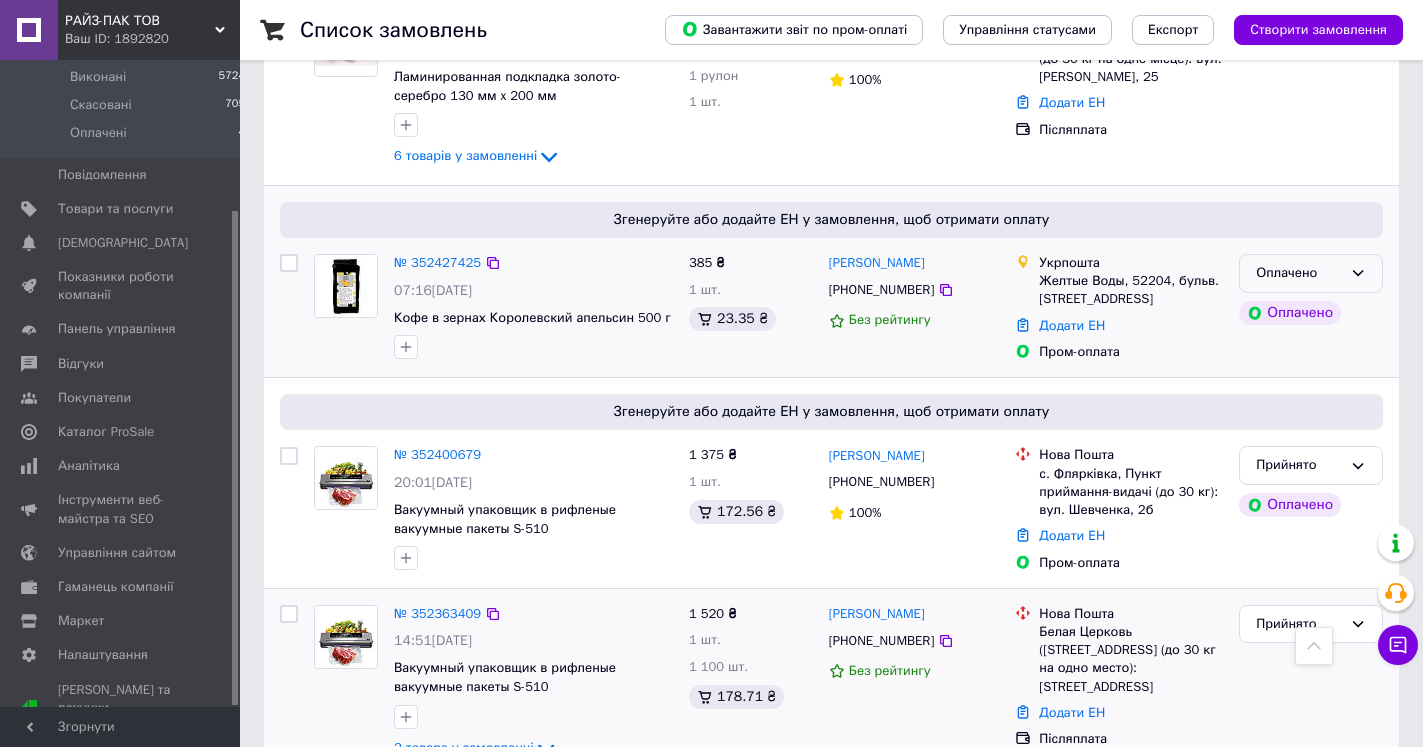 click on "Оплачено" at bounding box center [1311, 273] 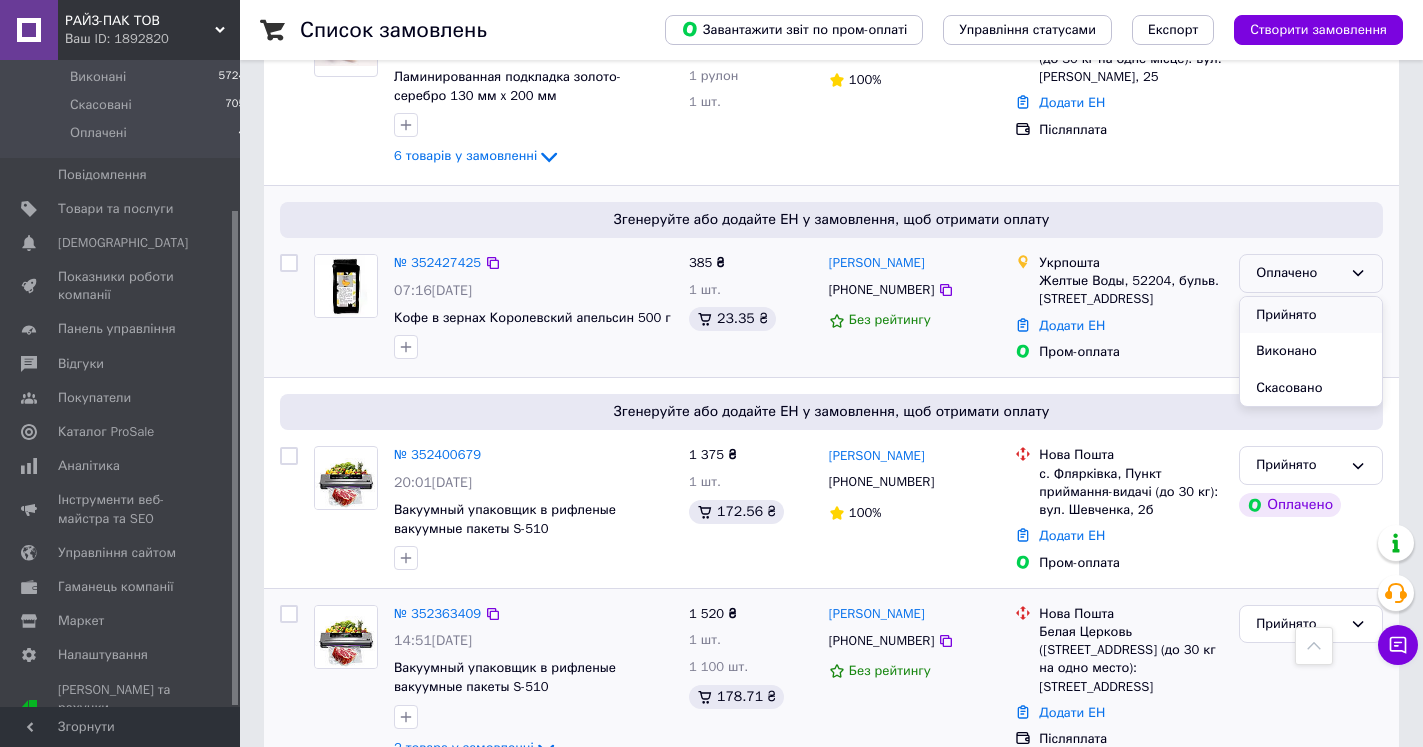 click on "Прийнято" at bounding box center [1311, 315] 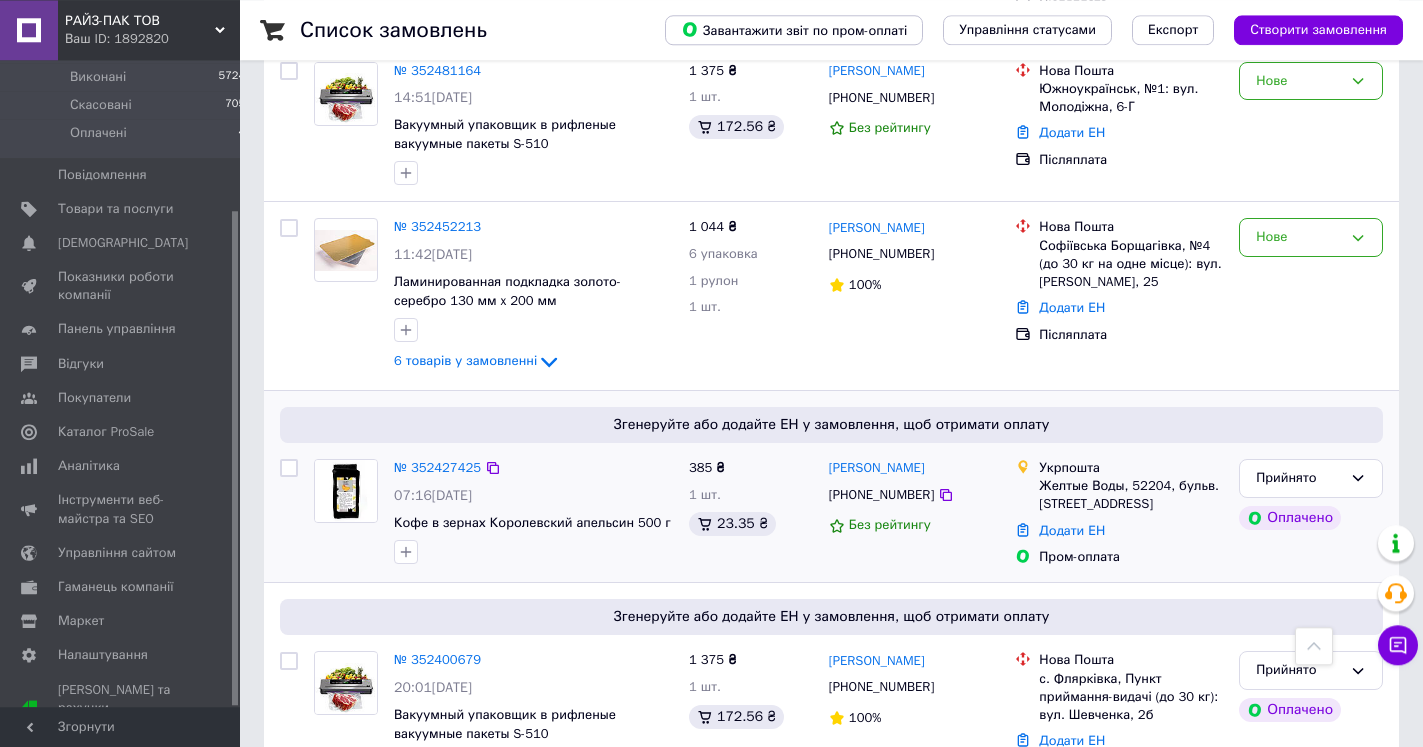 scroll, scrollTop: 1020, scrollLeft: 0, axis: vertical 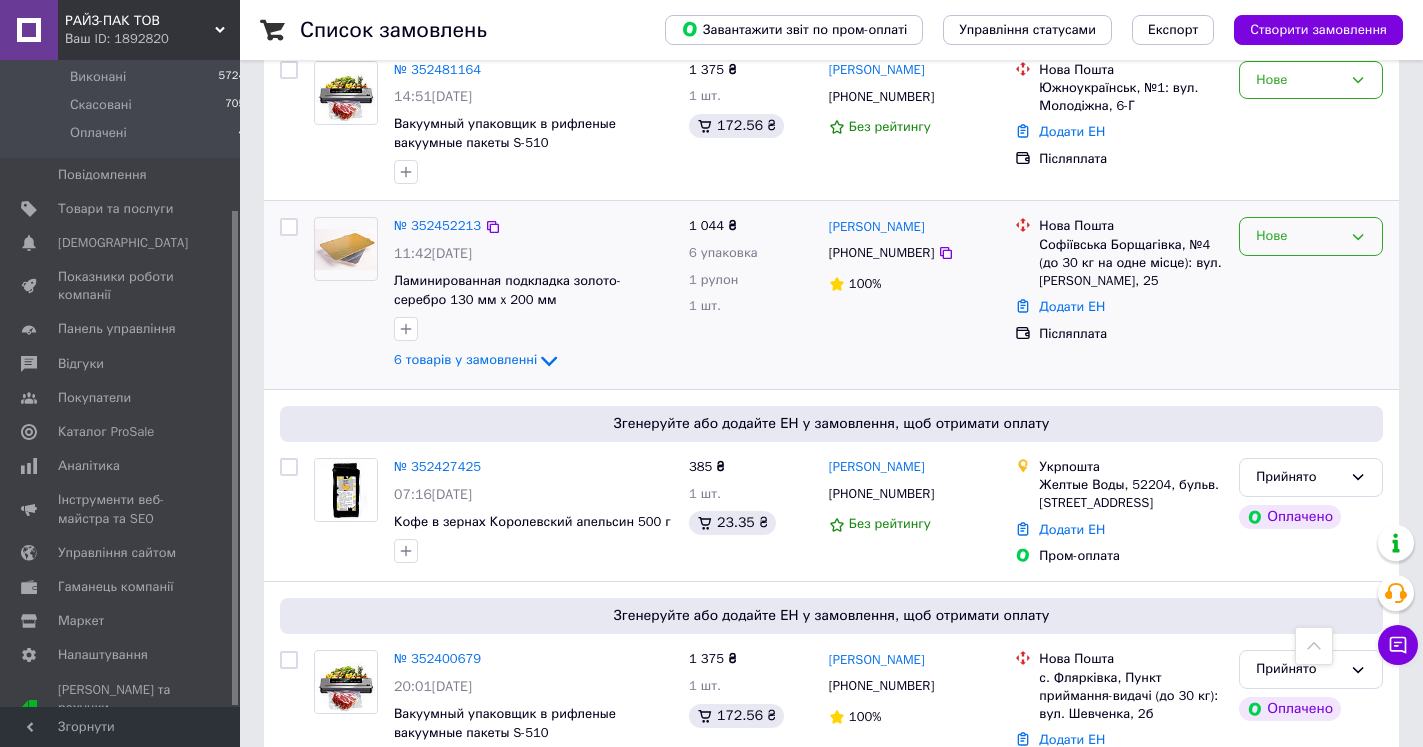 click 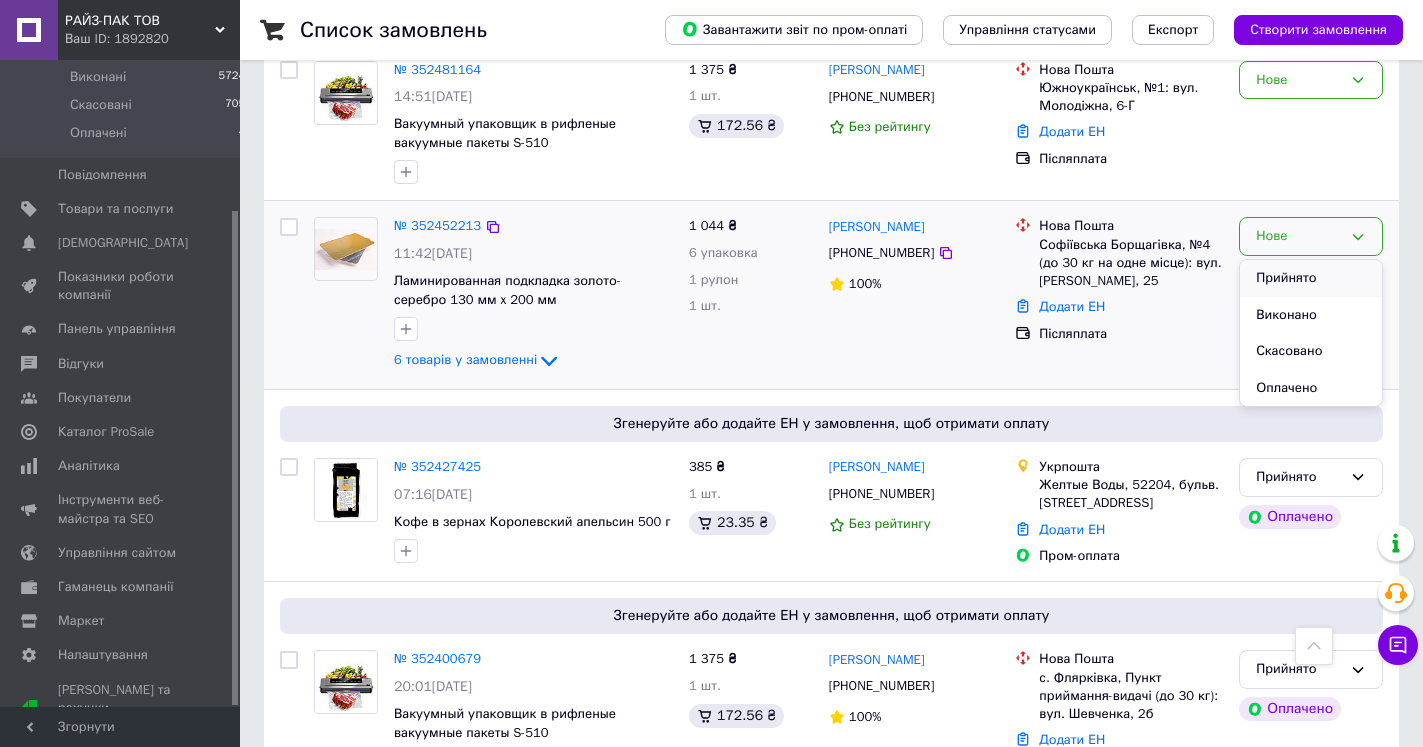 click on "Прийнято" at bounding box center (1311, 278) 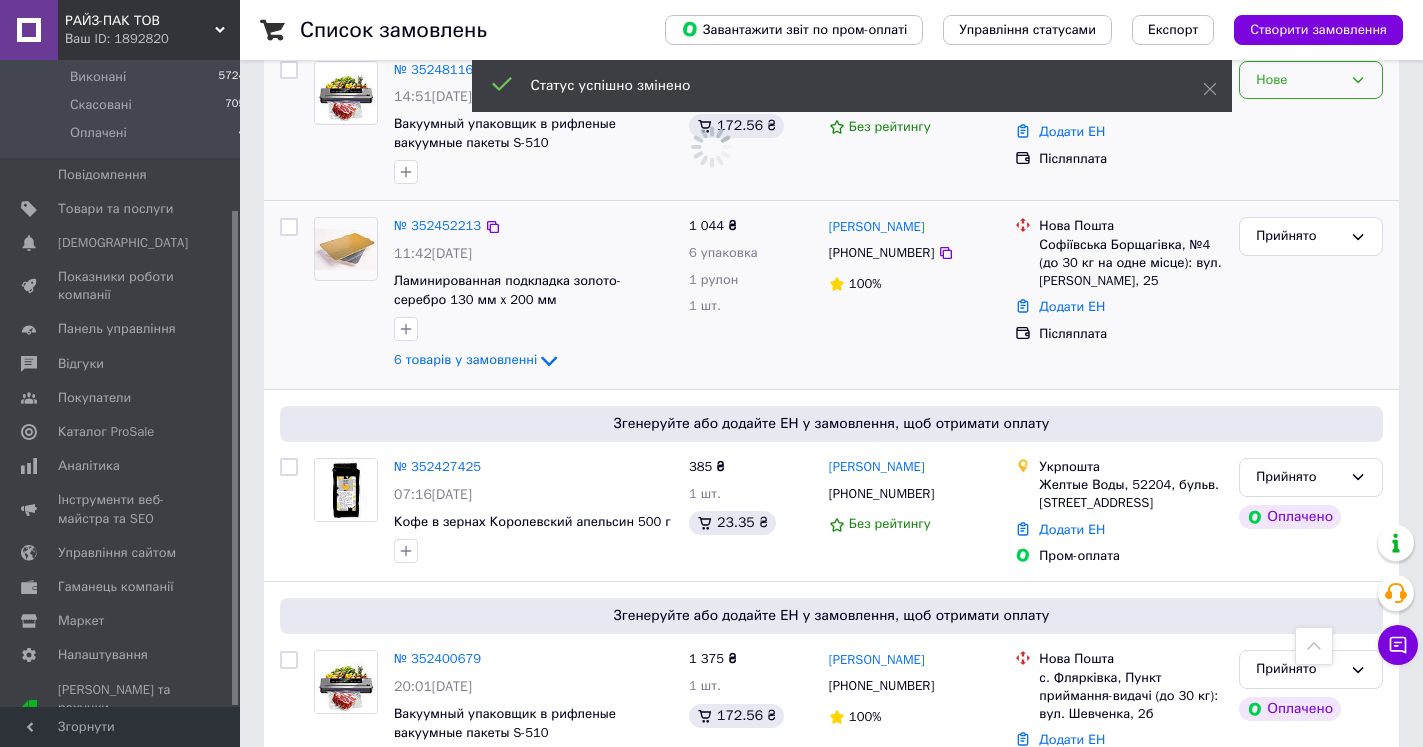 click 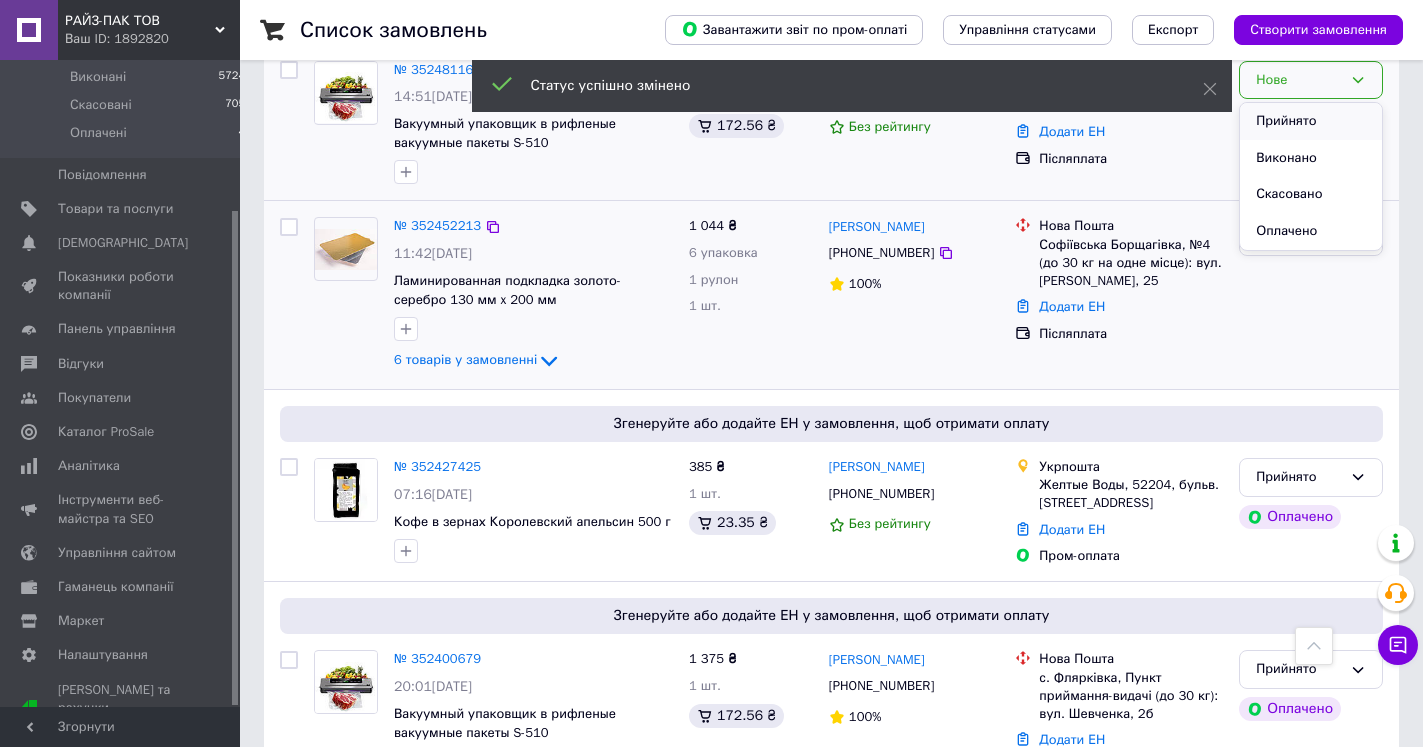 click on "Прийнято" at bounding box center (1311, 121) 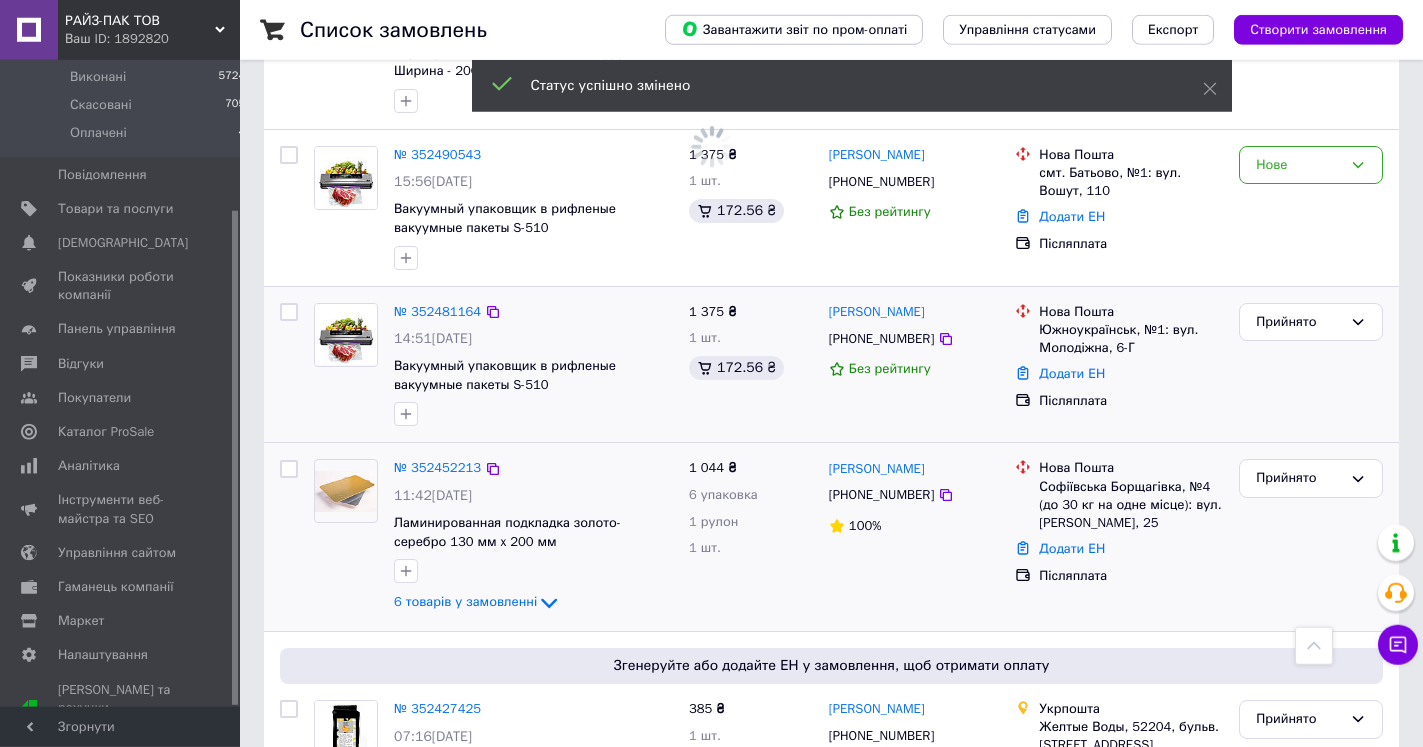 scroll, scrollTop: 714, scrollLeft: 0, axis: vertical 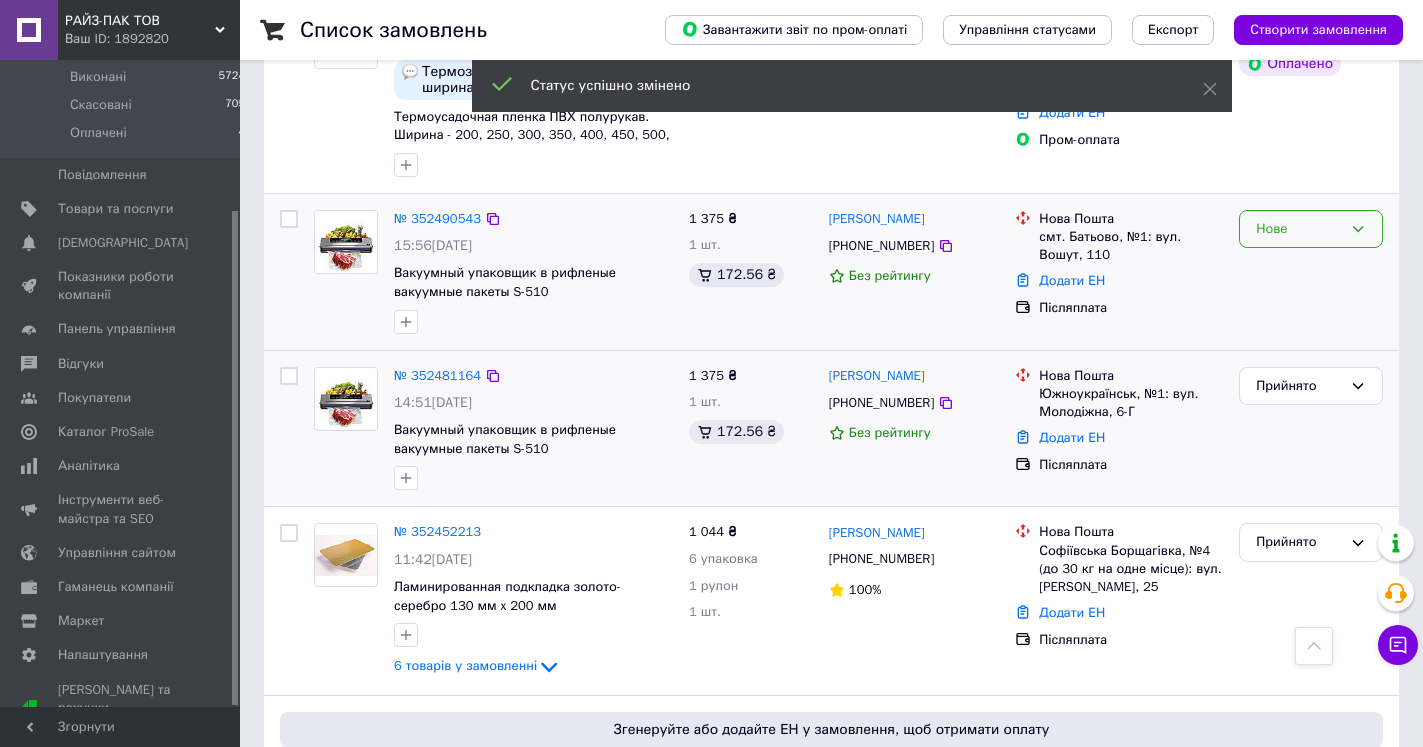 click 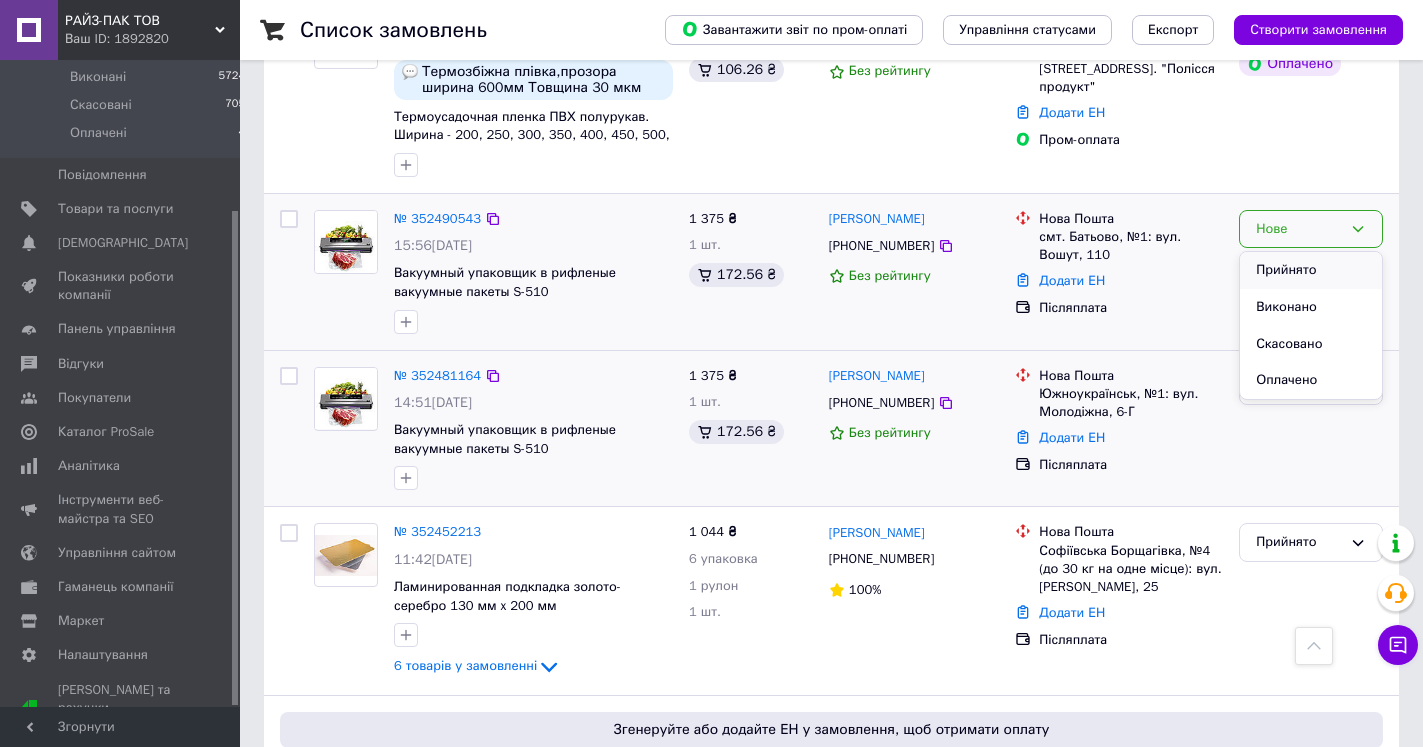 click on "Прийнято" at bounding box center (1311, 270) 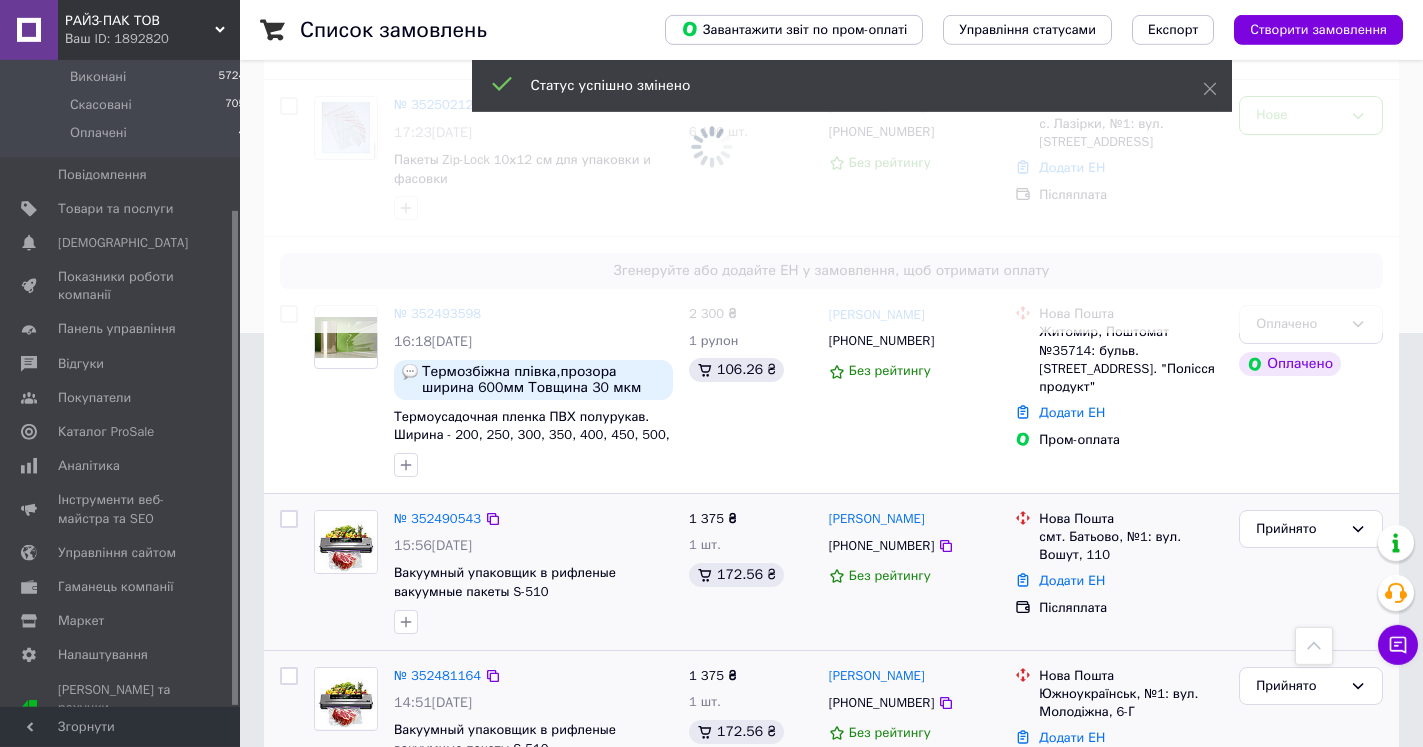 scroll, scrollTop: 408, scrollLeft: 0, axis: vertical 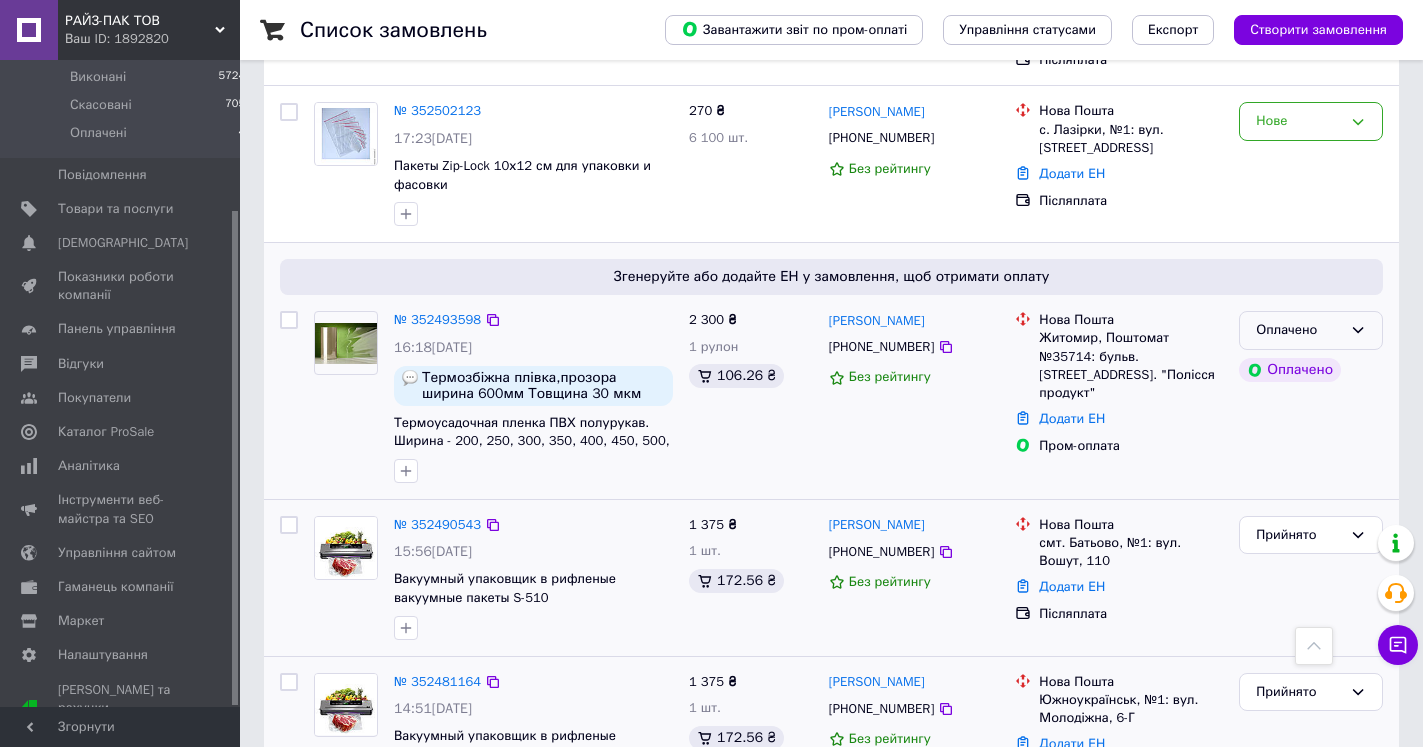 click 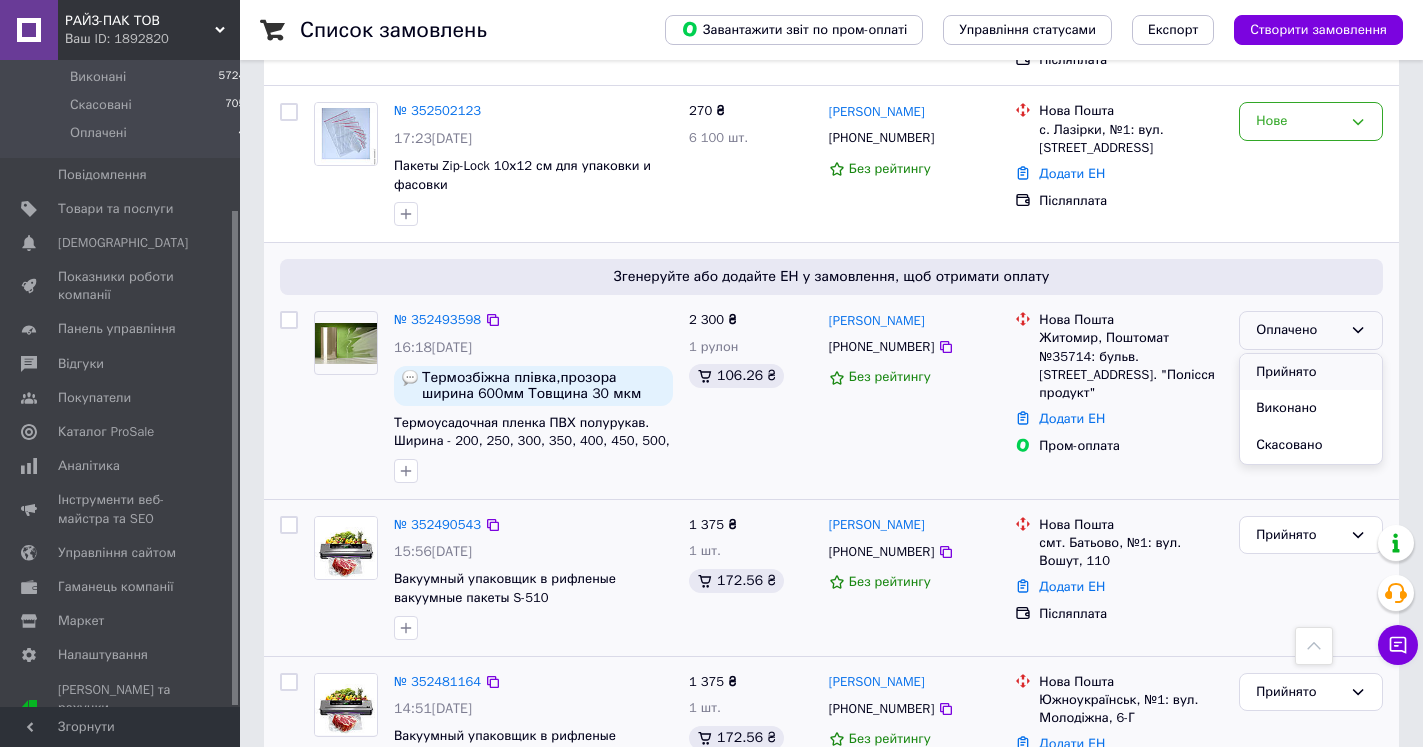 click on "Прийнято" at bounding box center [1311, 372] 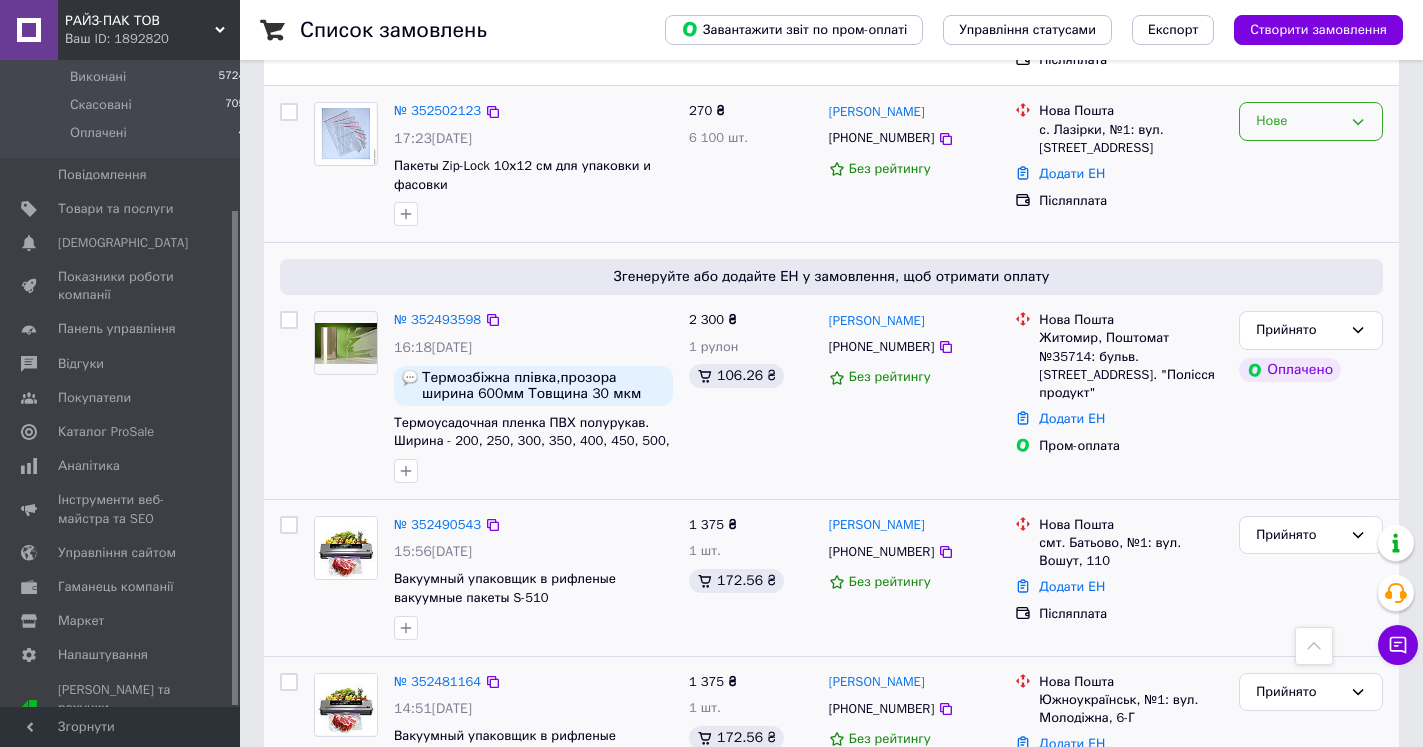 click 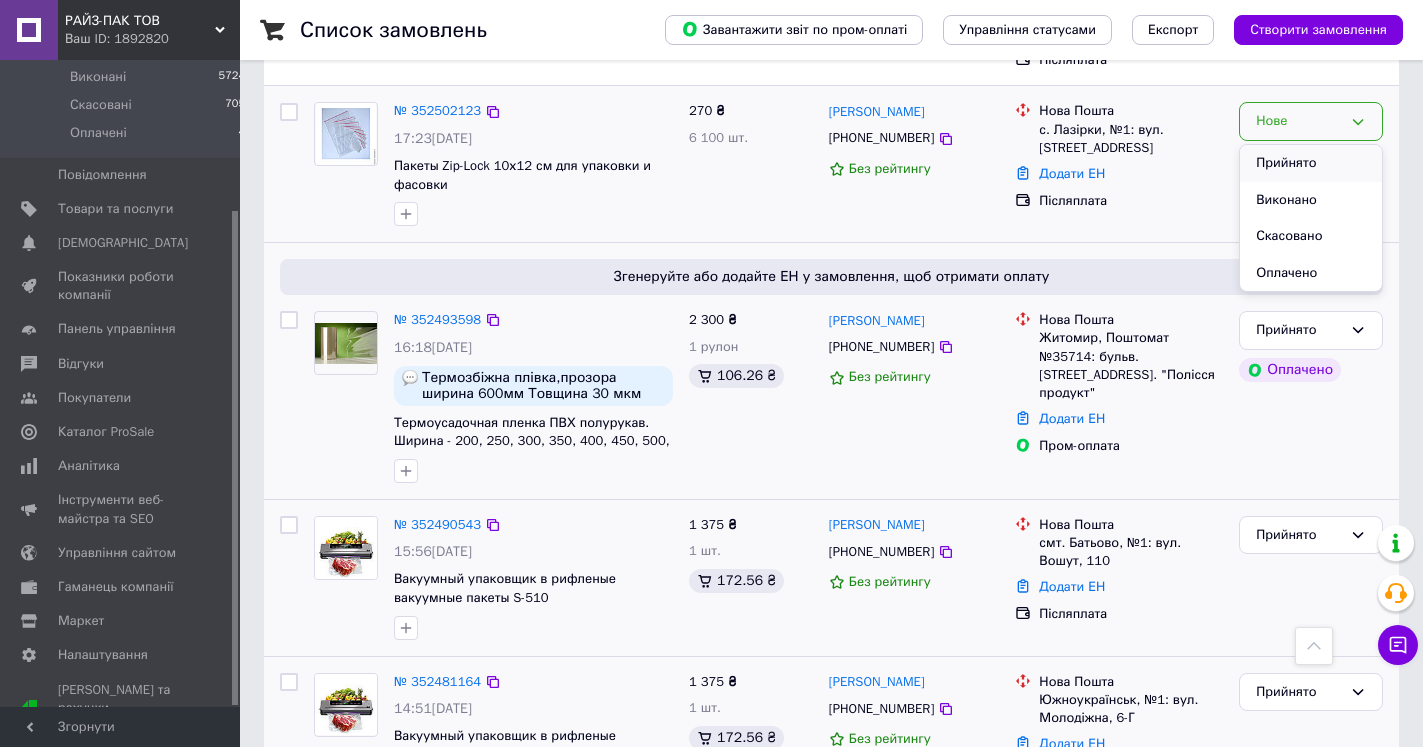 click on "Прийнято" at bounding box center (1311, 163) 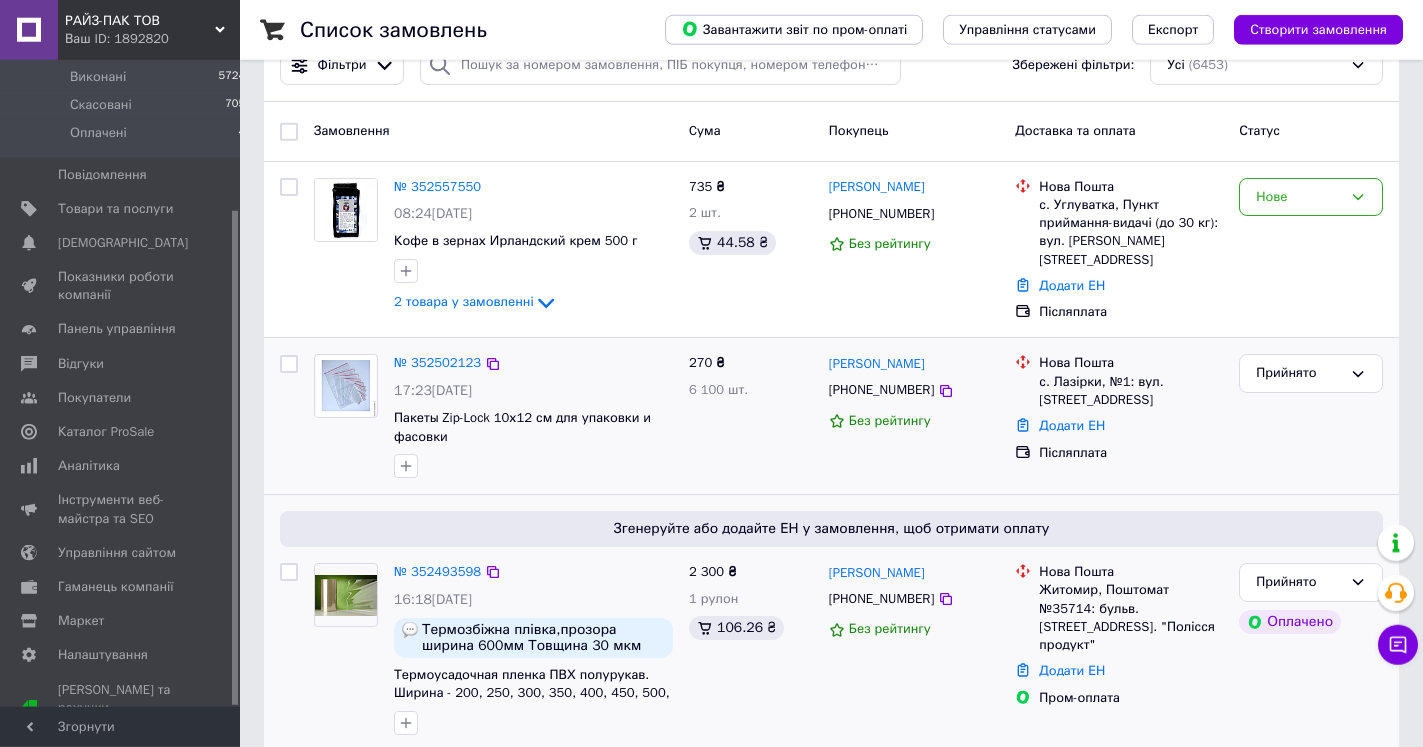 scroll, scrollTop: 139, scrollLeft: 0, axis: vertical 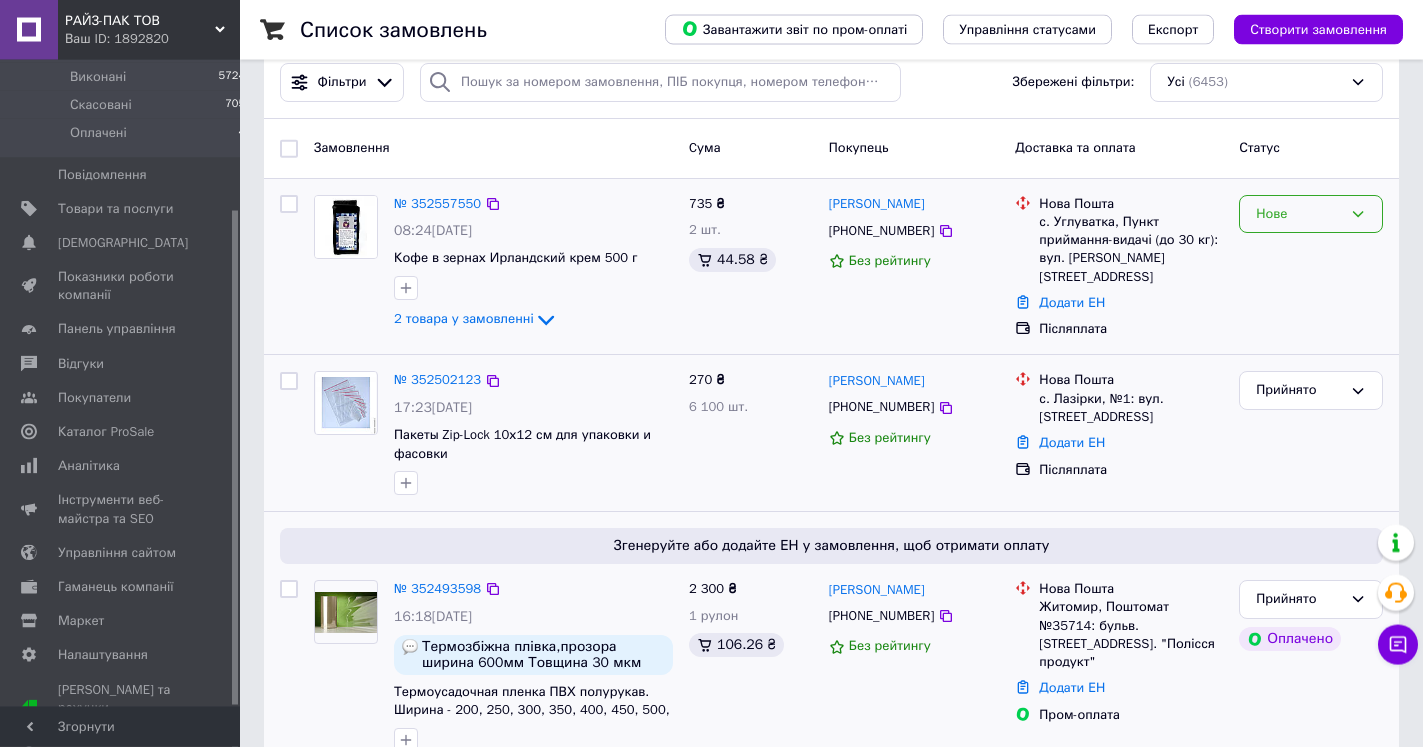 click 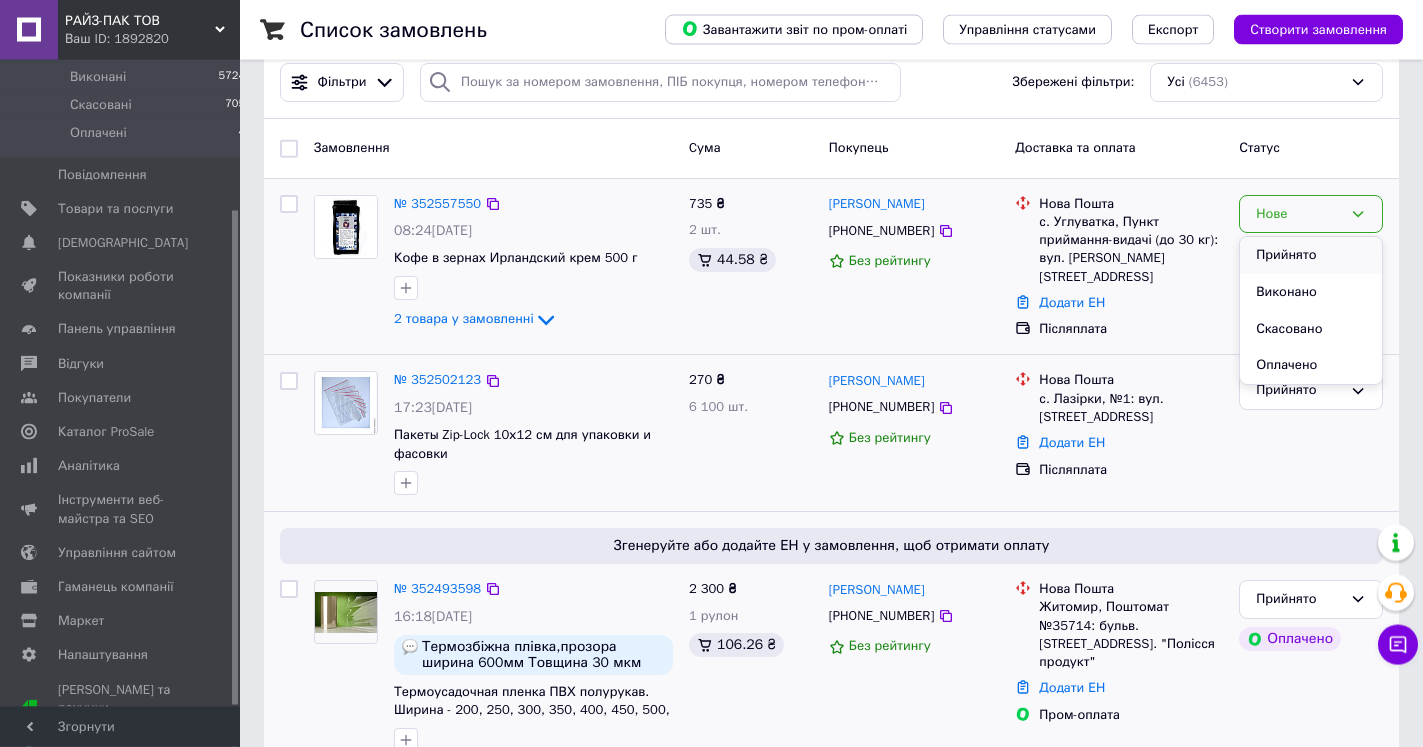 click on "Прийнято" at bounding box center (1311, 255) 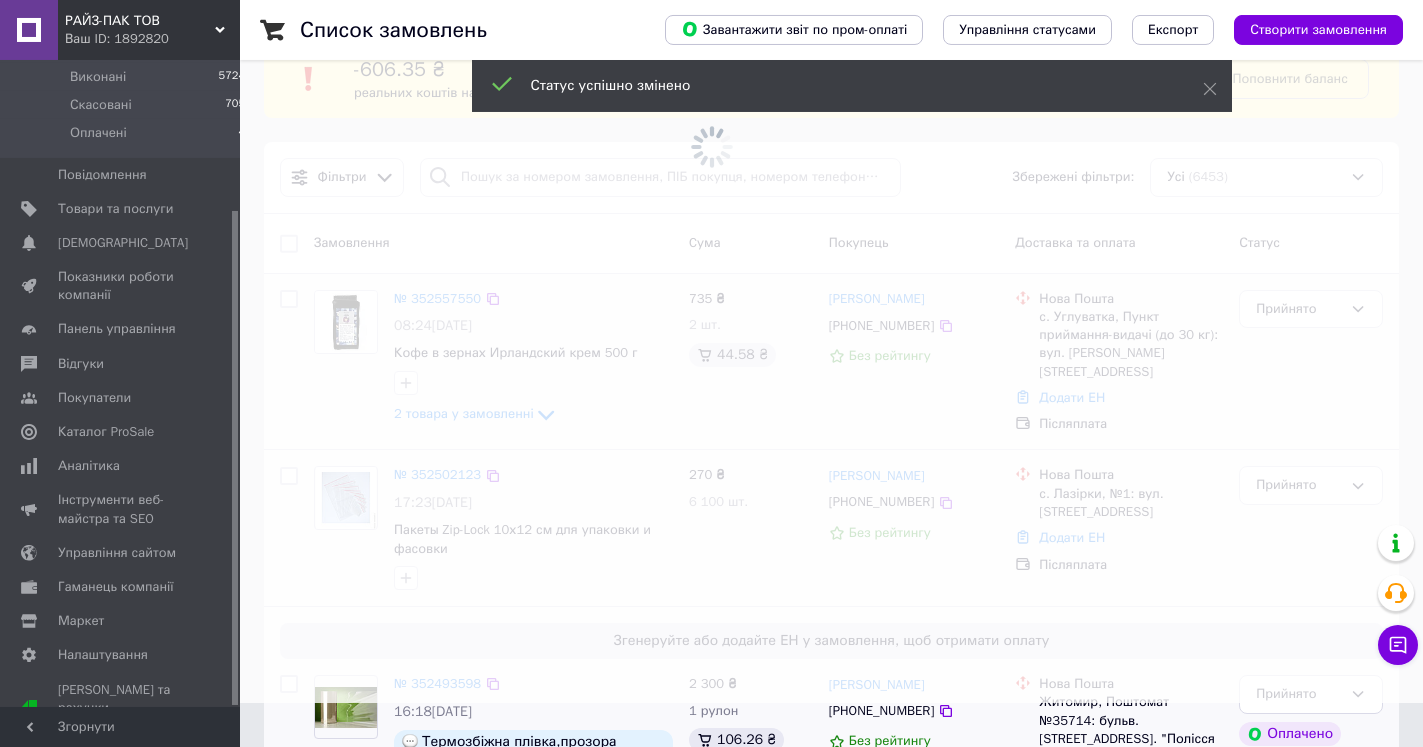 scroll, scrollTop: 0, scrollLeft: 0, axis: both 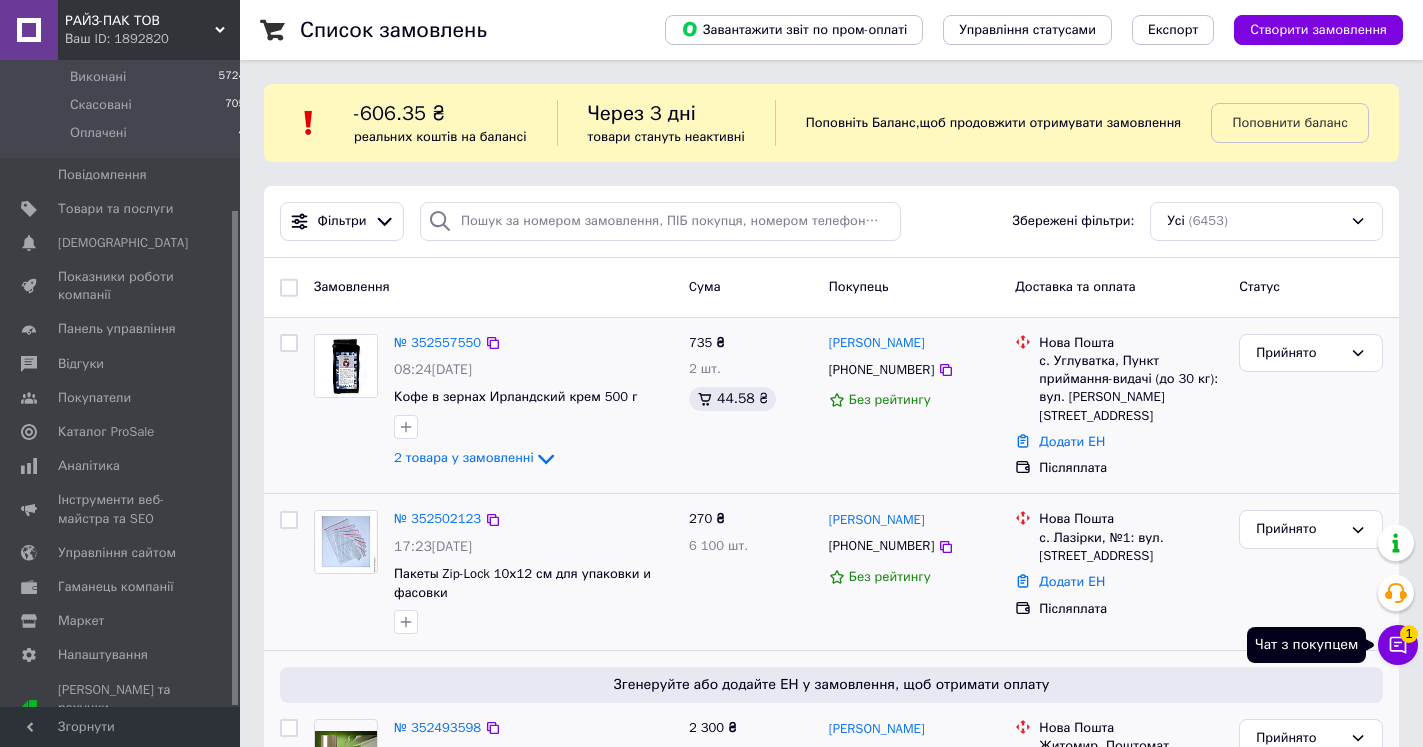 click 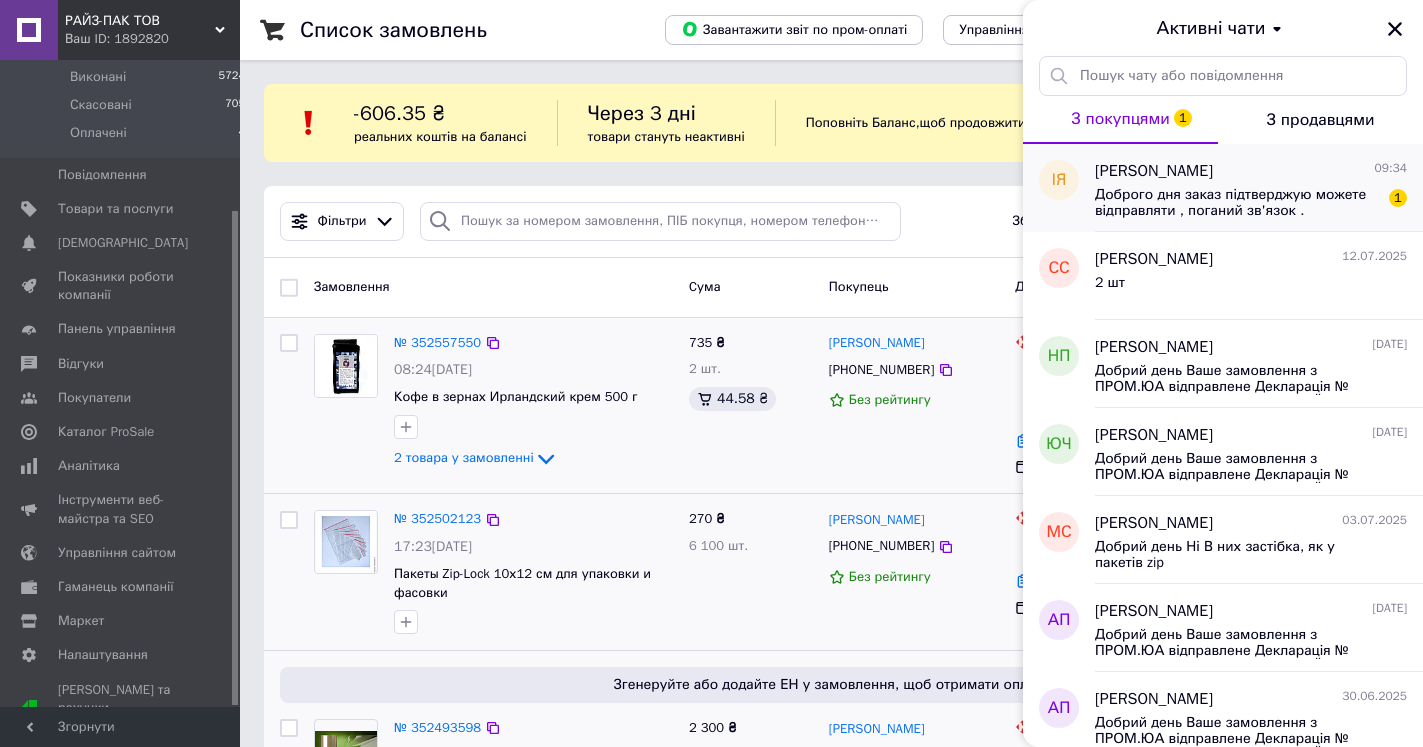 click on "Доброго дня заказ підтверджую можете відправляти , поганий зв'язок ." at bounding box center [1237, 203] 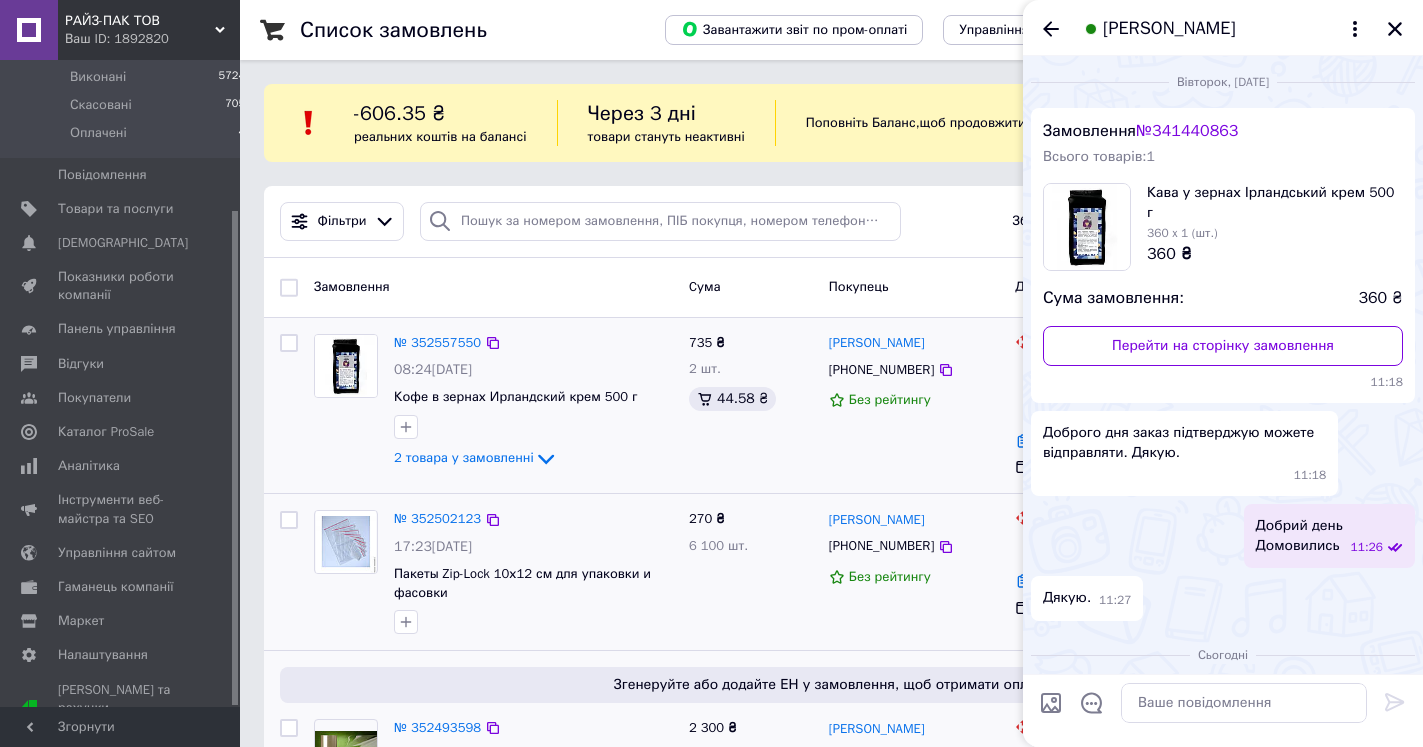 scroll, scrollTop: 724, scrollLeft: 0, axis: vertical 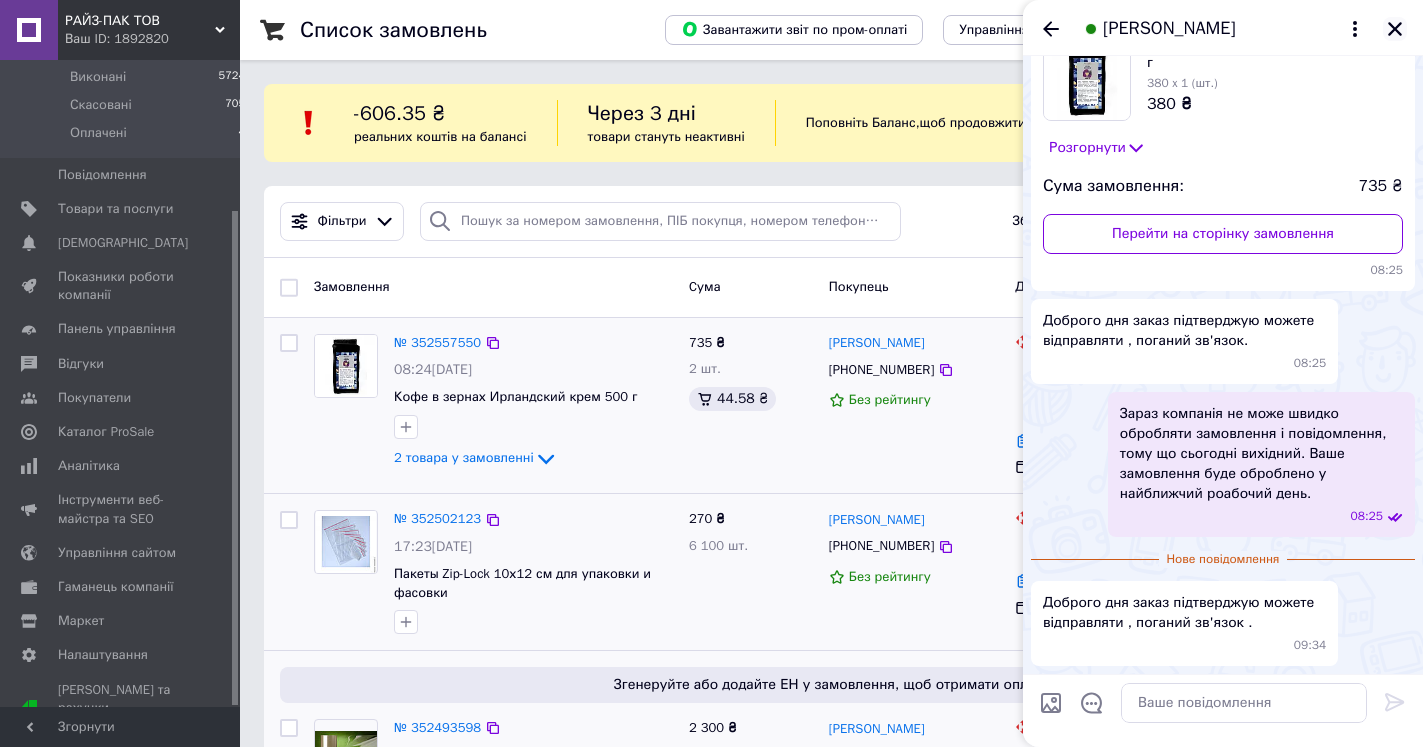 click 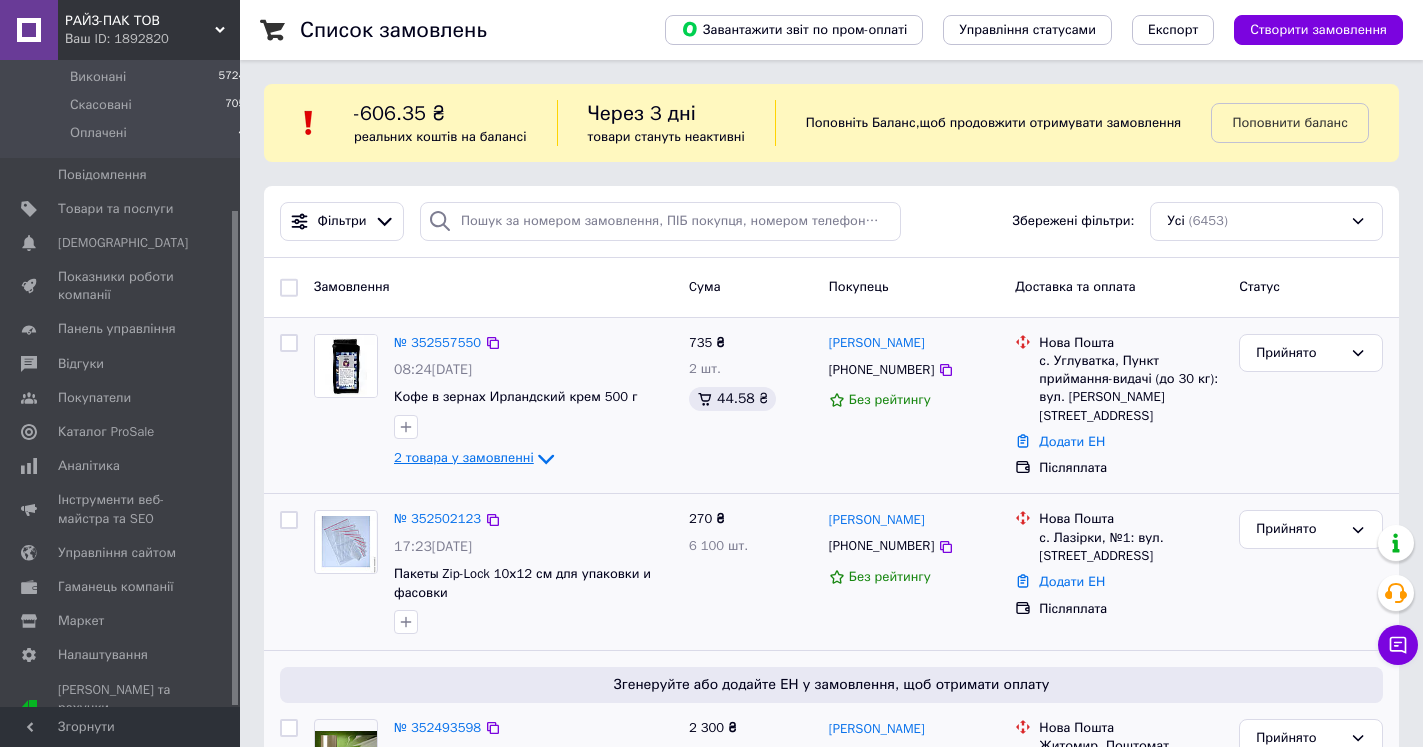 click 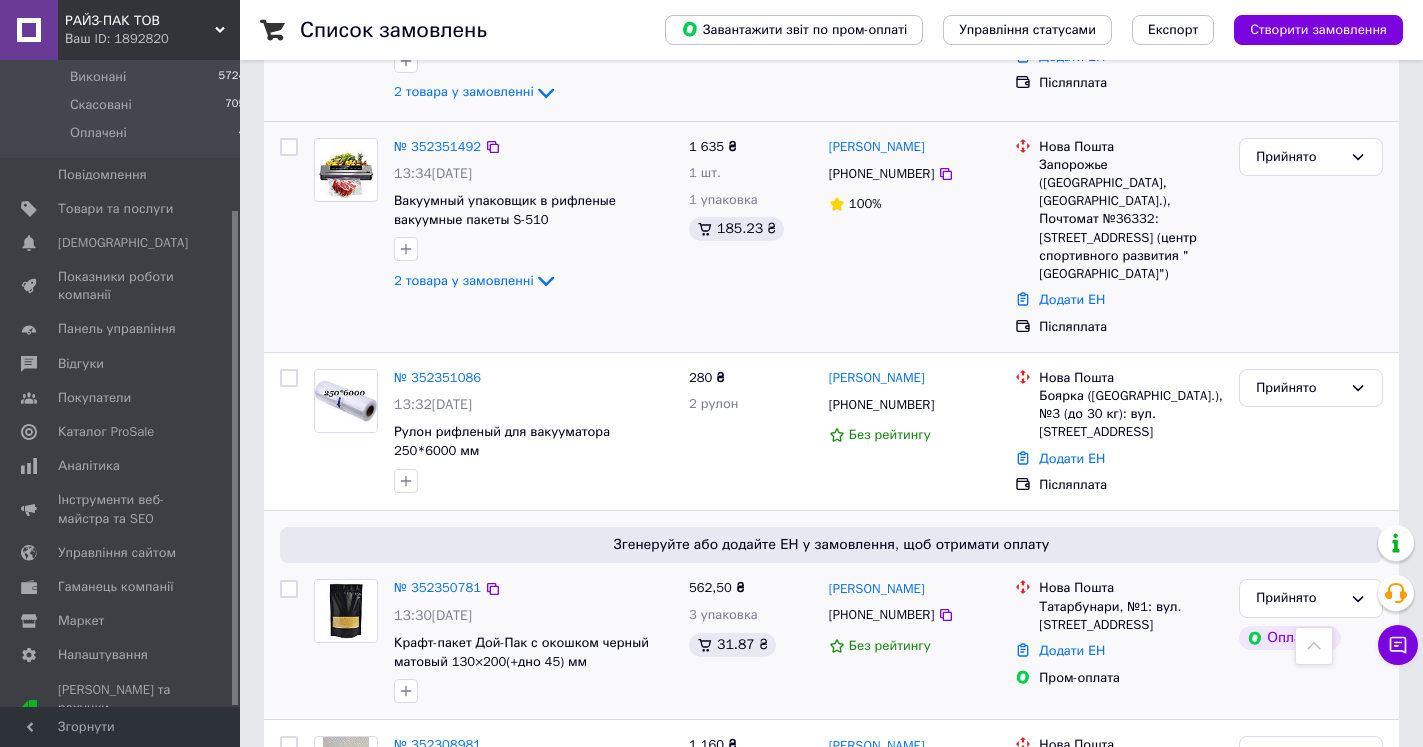 scroll, scrollTop: 2244, scrollLeft: 0, axis: vertical 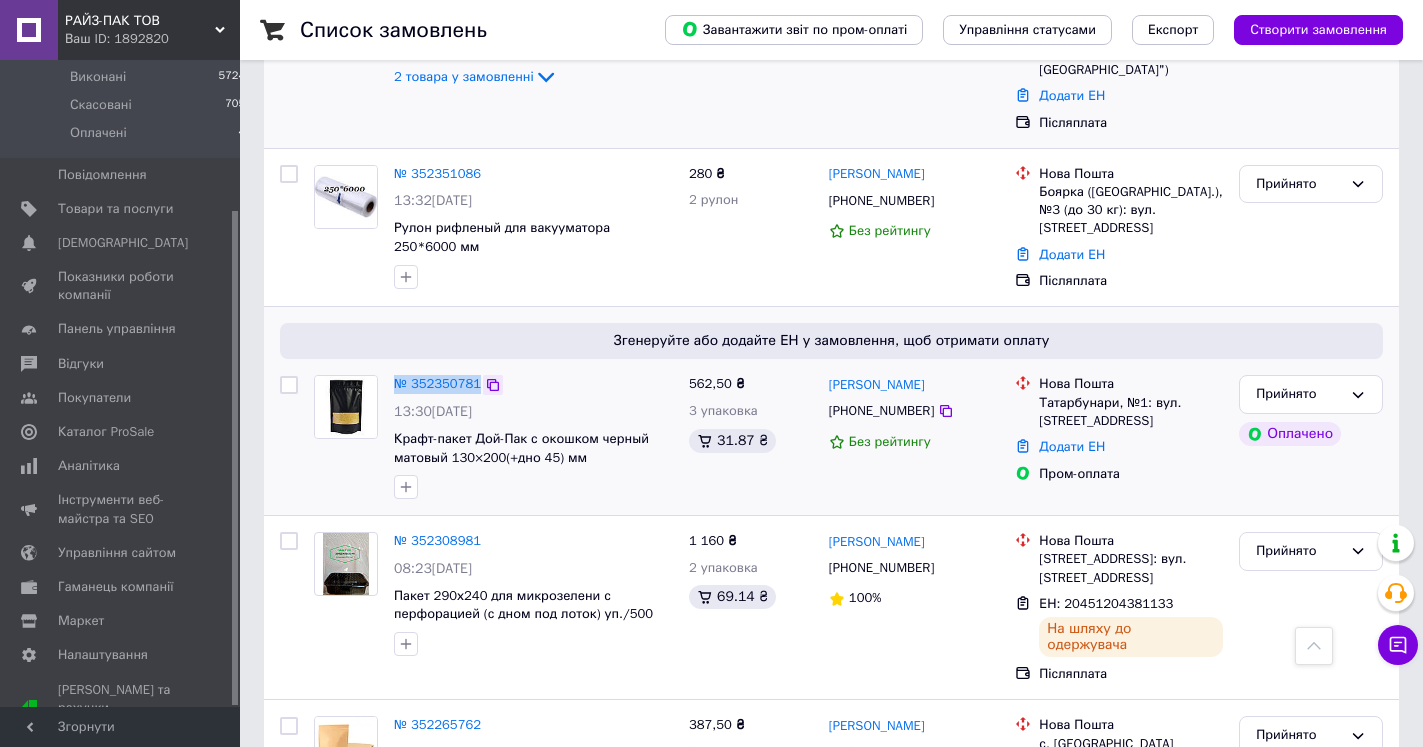 drag, startPoint x: 385, startPoint y: 374, endPoint x: 478, endPoint y: 377, distance: 93.04838 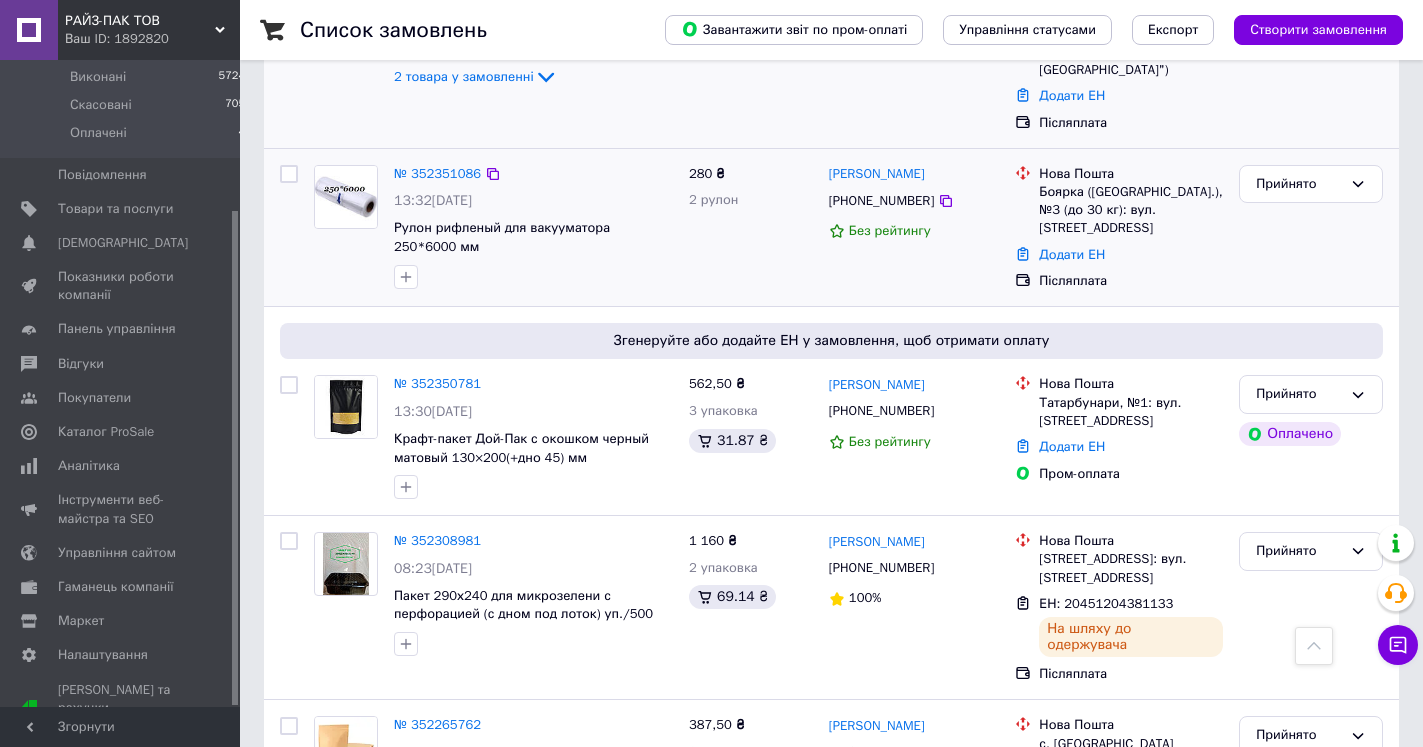 click at bounding box center (533, 277) 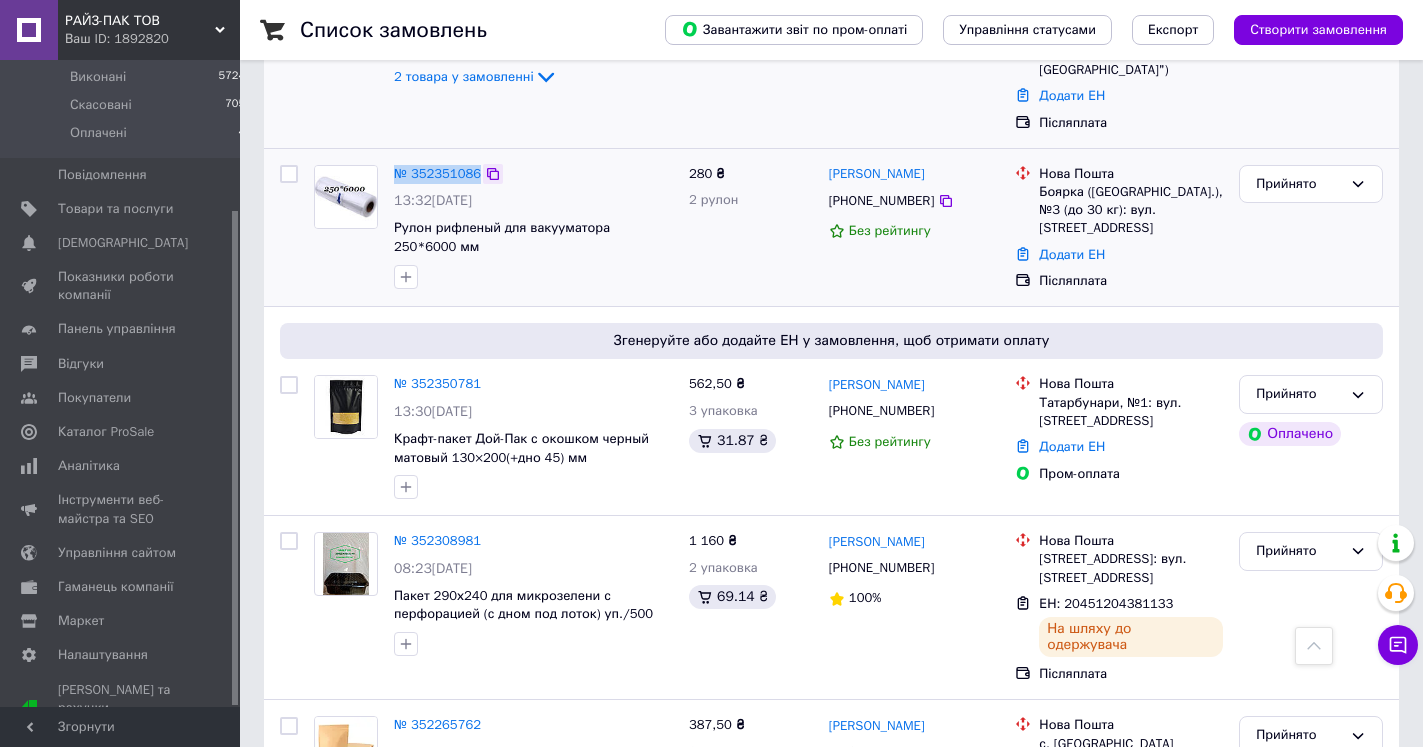 drag, startPoint x: 391, startPoint y: 166, endPoint x: 485, endPoint y: 165, distance: 94.00532 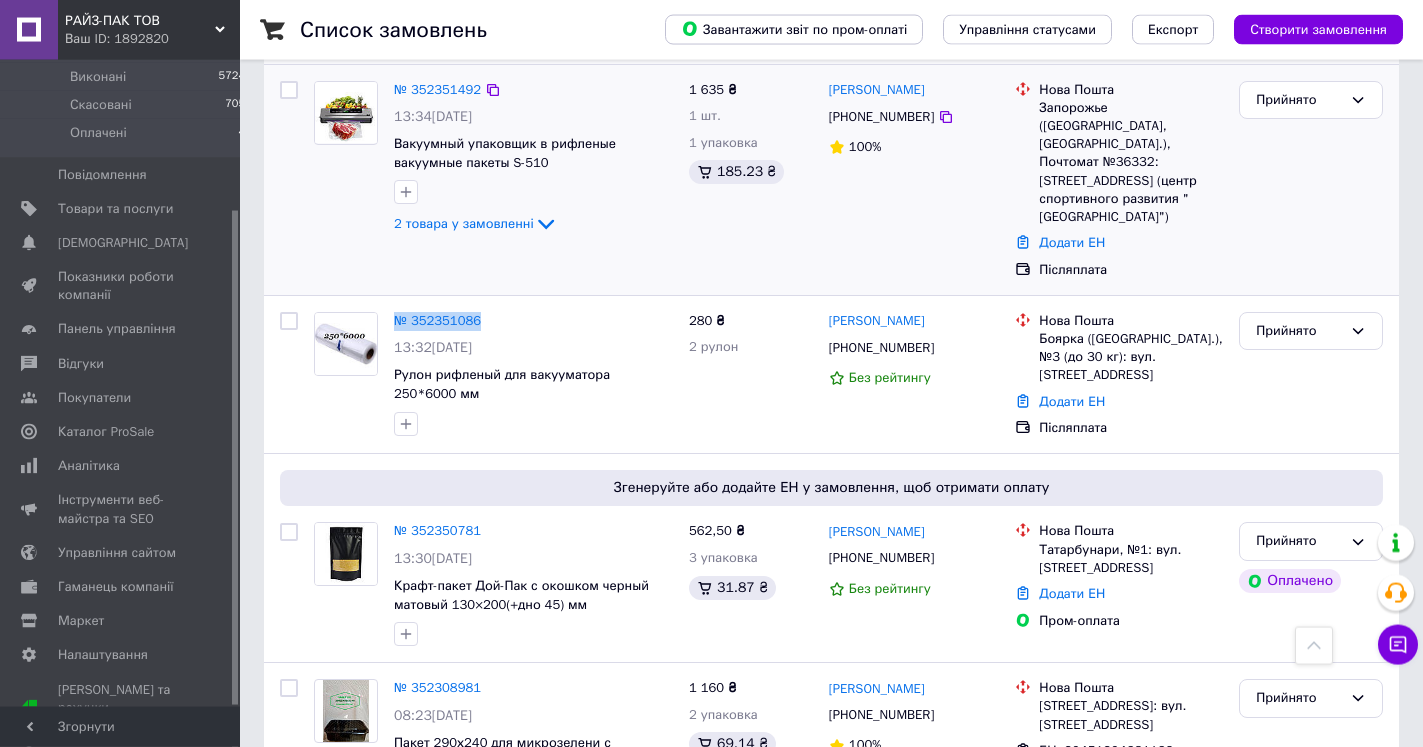 scroll, scrollTop: 2080, scrollLeft: 0, axis: vertical 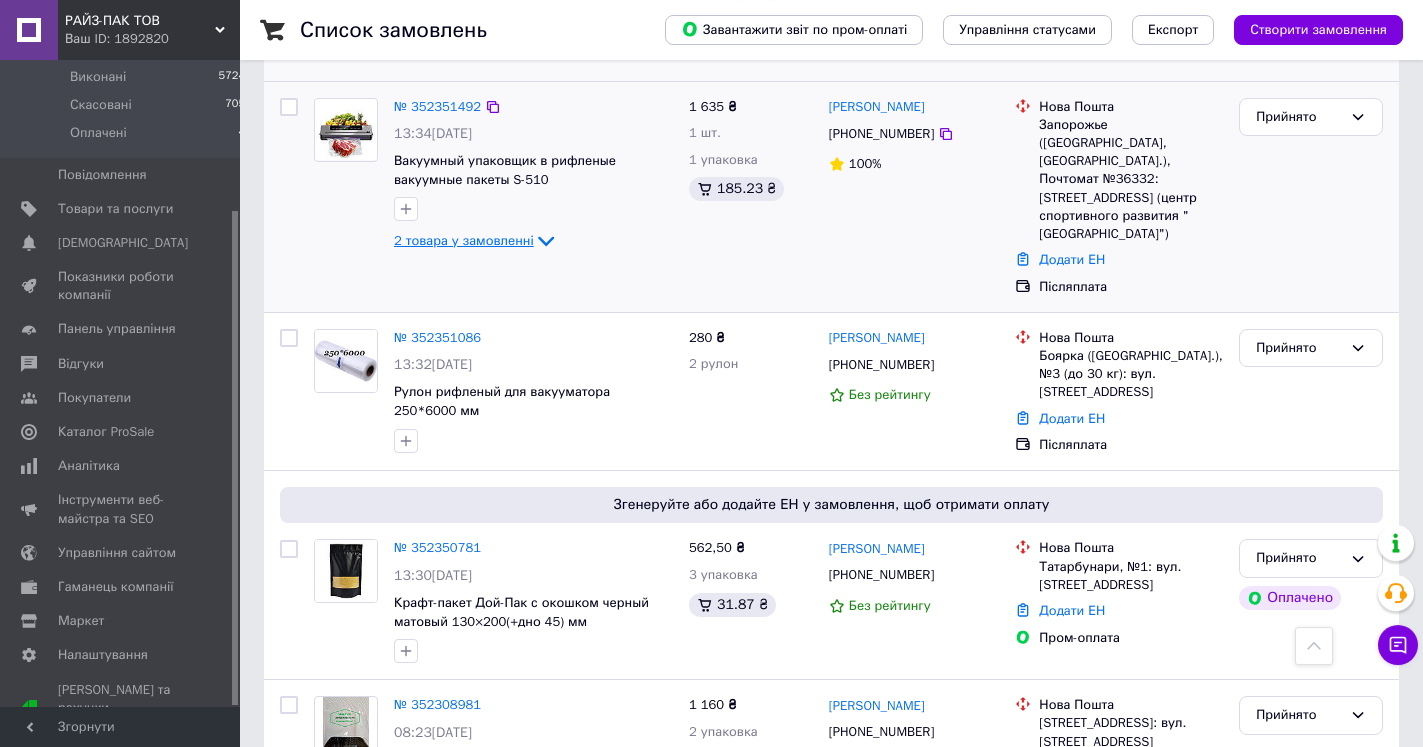 click 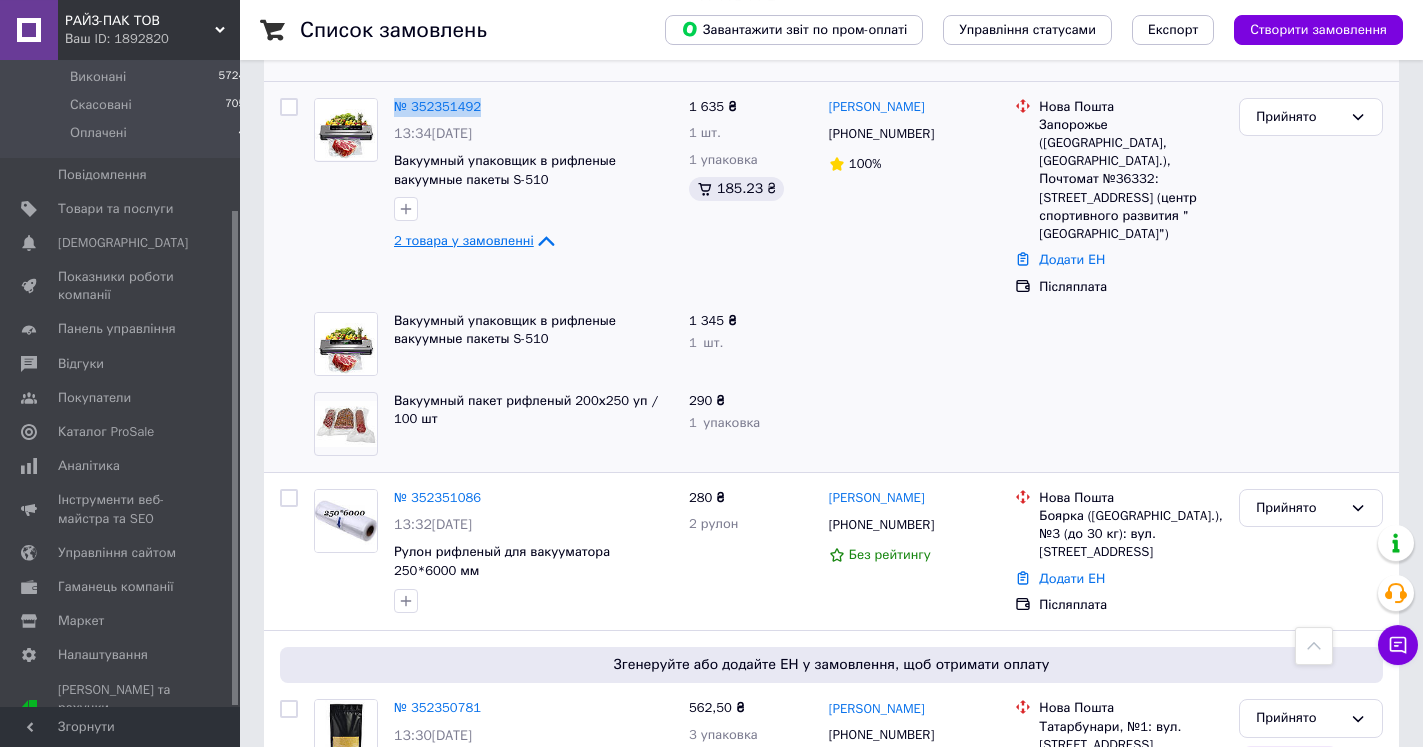 drag, startPoint x: 385, startPoint y: 118, endPoint x: 479, endPoint y: 117, distance: 94.00532 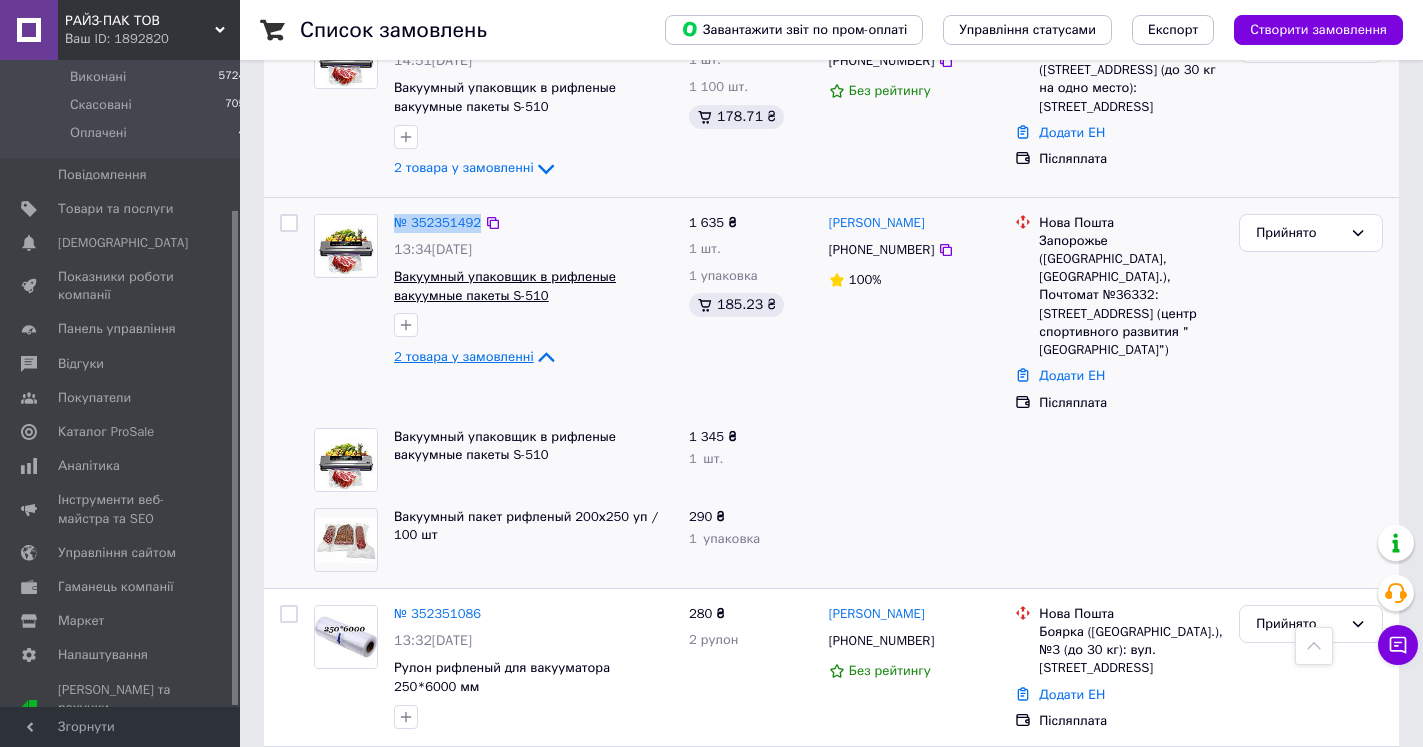 scroll, scrollTop: 1876, scrollLeft: 0, axis: vertical 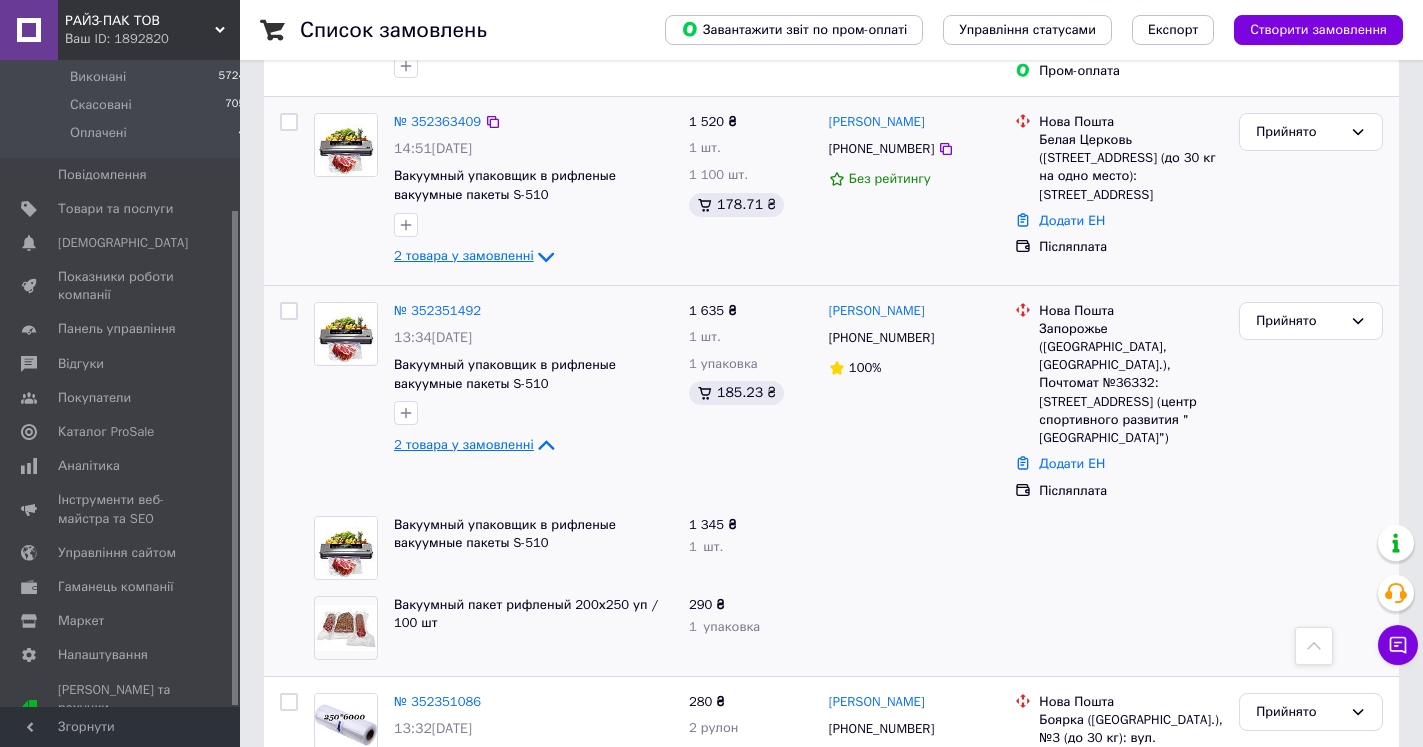 click 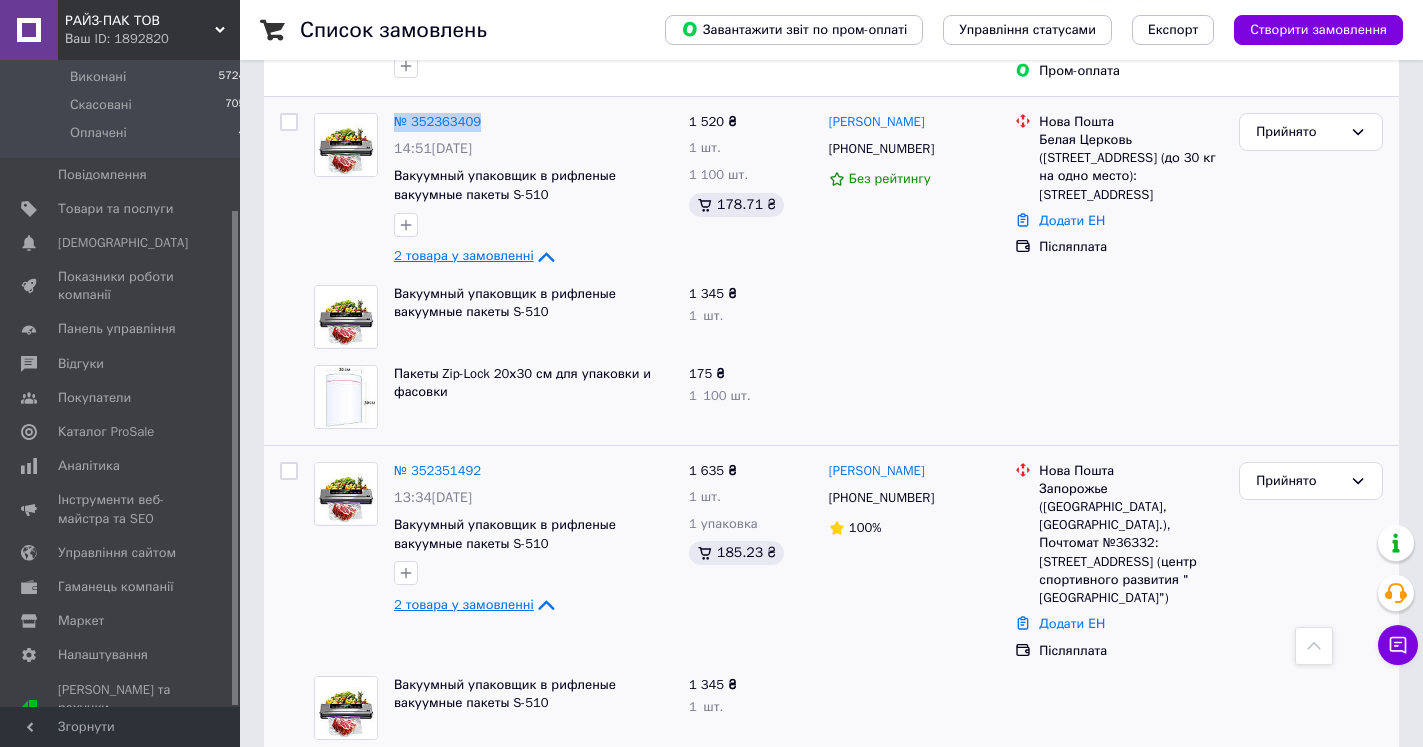 drag, startPoint x: 385, startPoint y: 131, endPoint x: 484, endPoint y: 129, distance: 99.0202 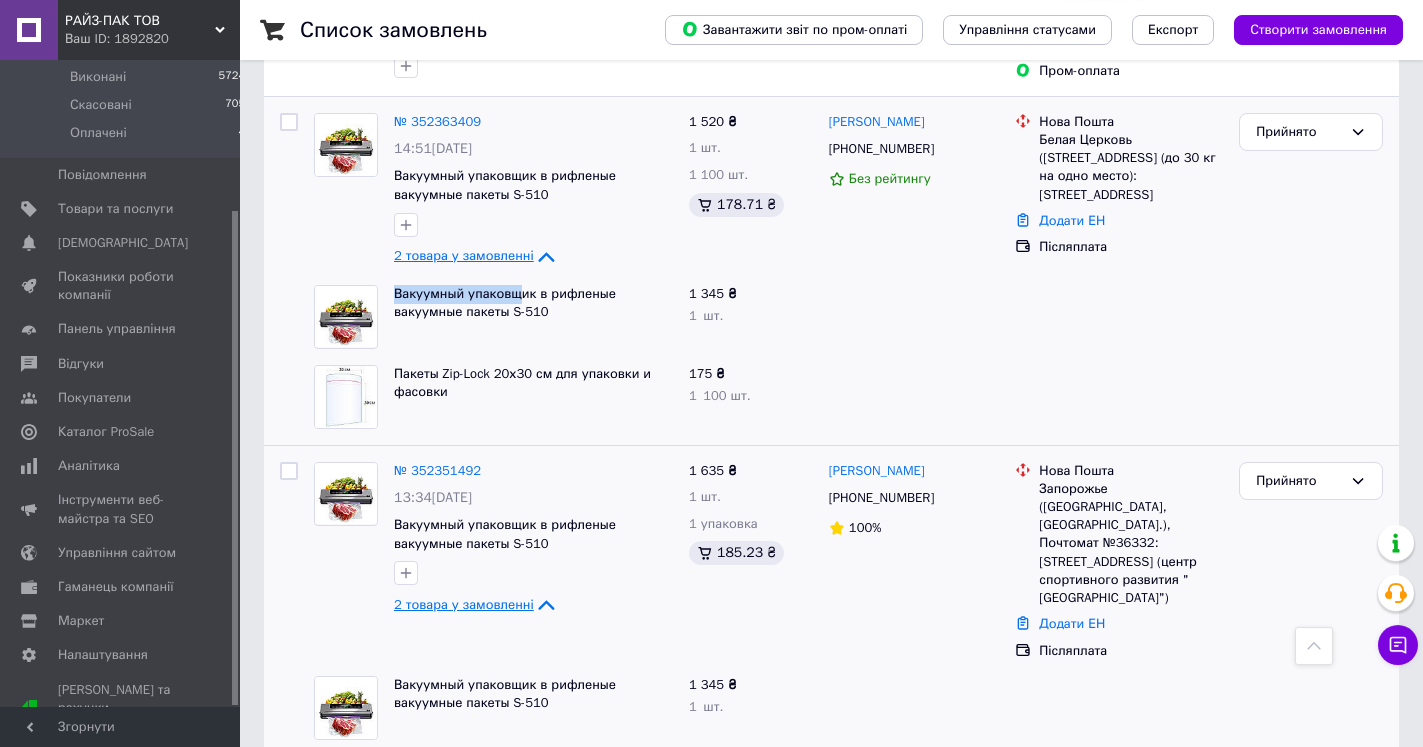 drag, startPoint x: 381, startPoint y: 298, endPoint x: 516, endPoint y: 315, distance: 136.06616 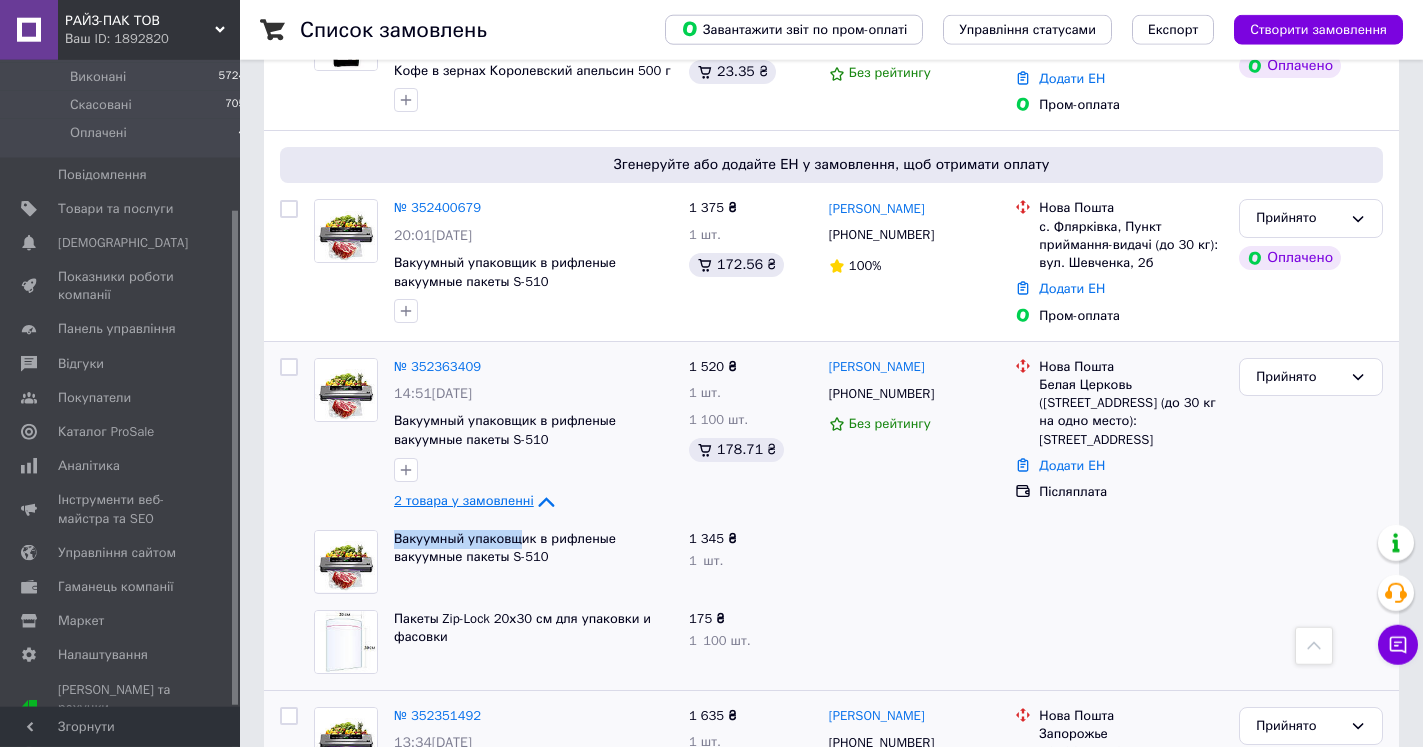 scroll, scrollTop: 1570, scrollLeft: 0, axis: vertical 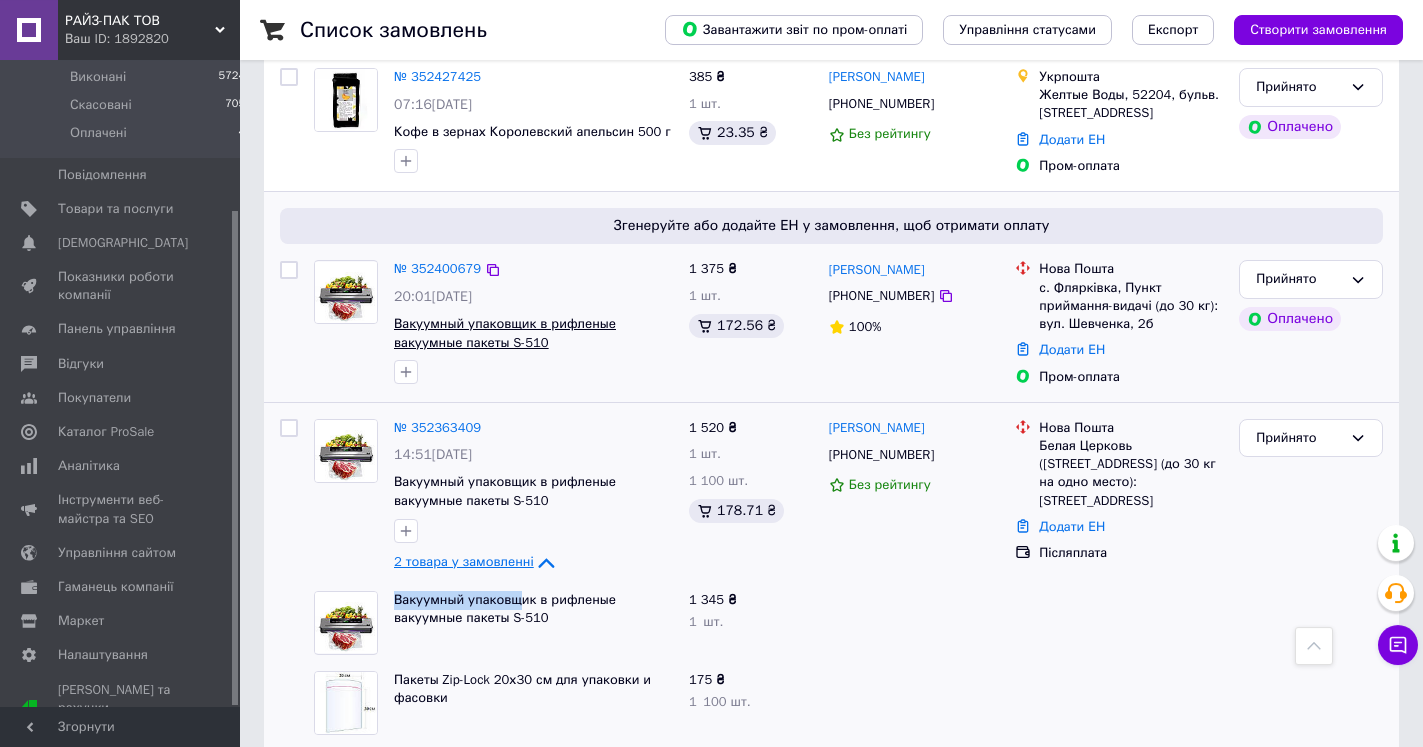 click on "Вакуумный упаковщик в рифленые вакуумные пакеты S-510" at bounding box center (505, 333) 